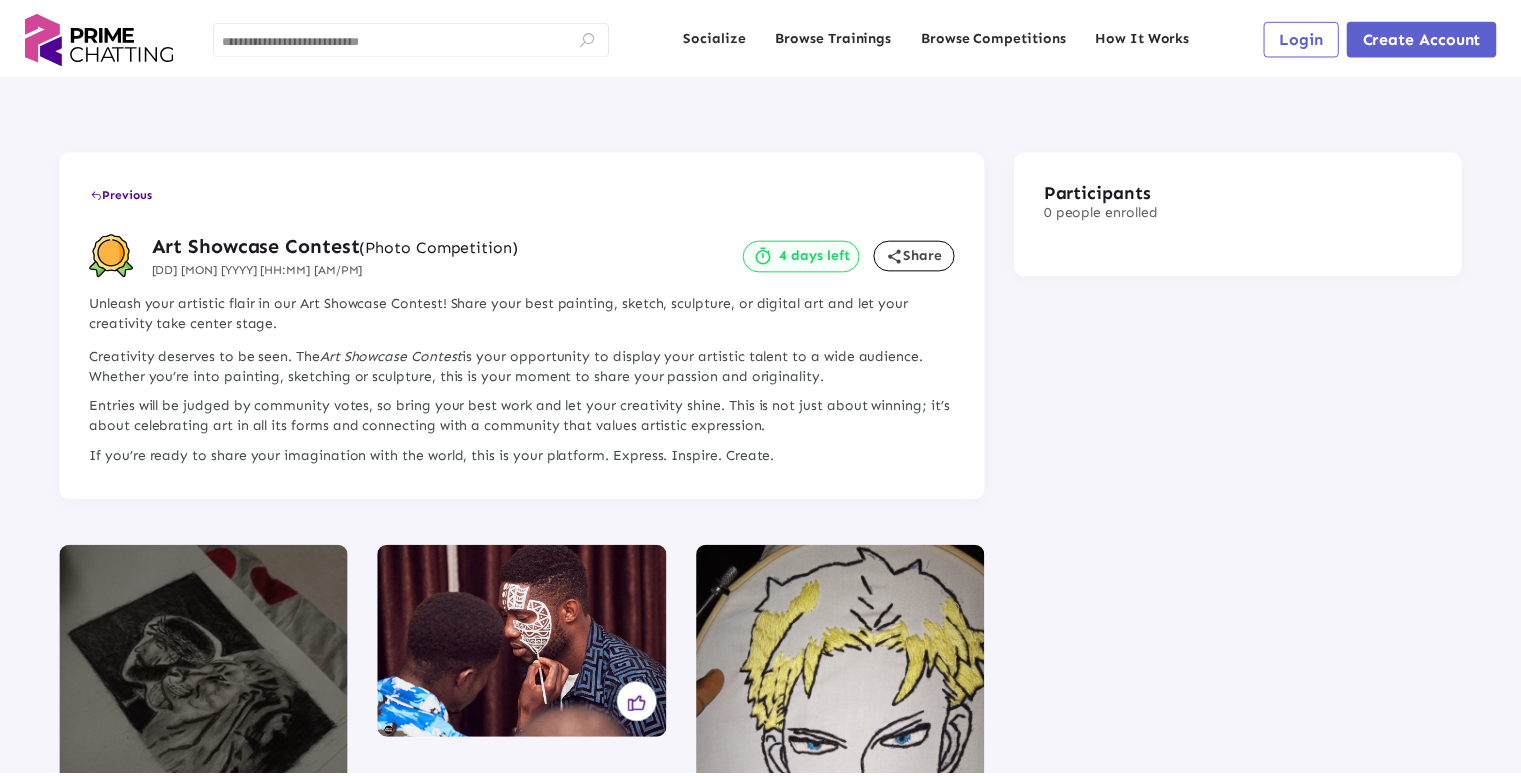 scroll, scrollTop: 0, scrollLeft: 0, axis: both 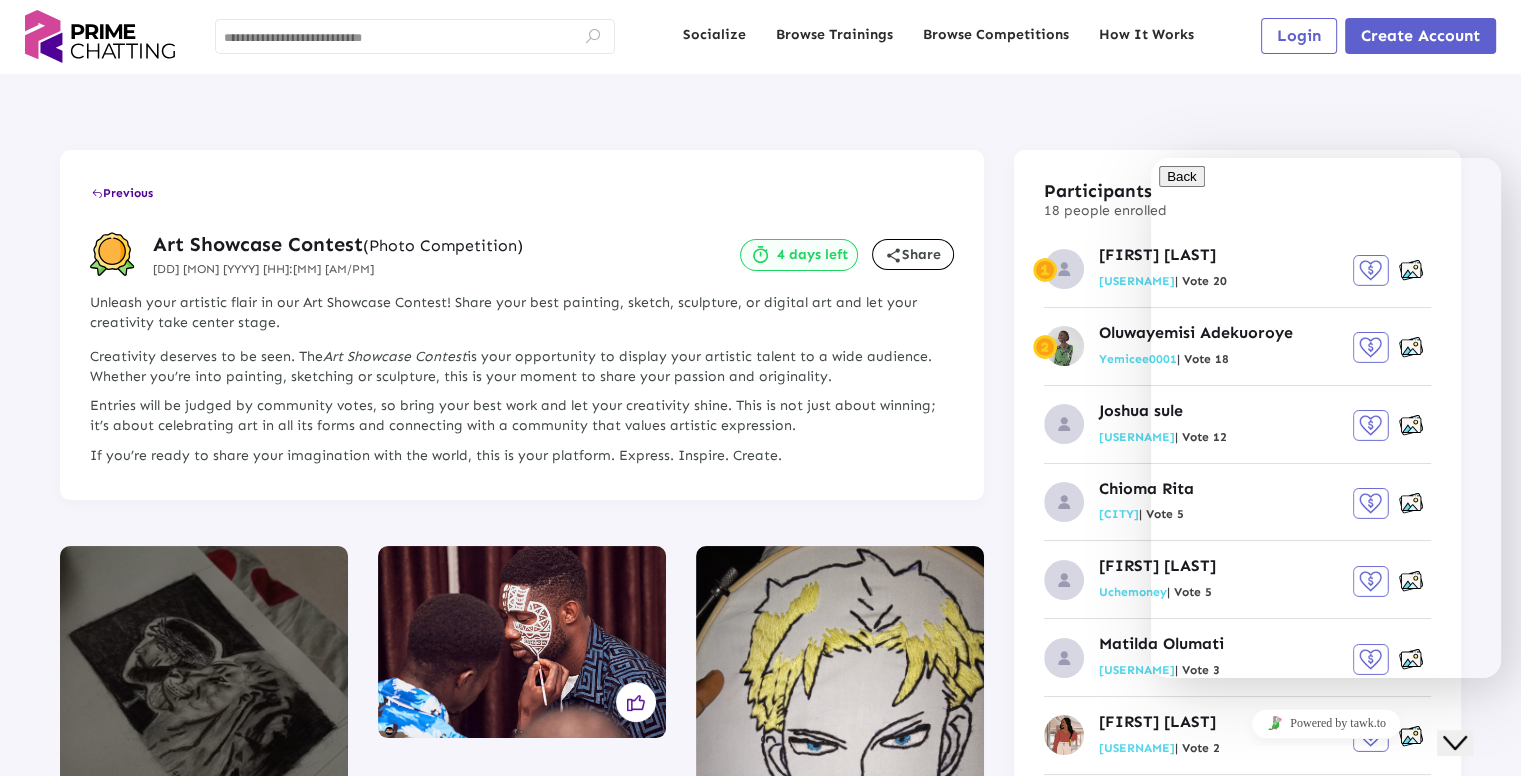 click on "Close Chat This icon closes the chat window." 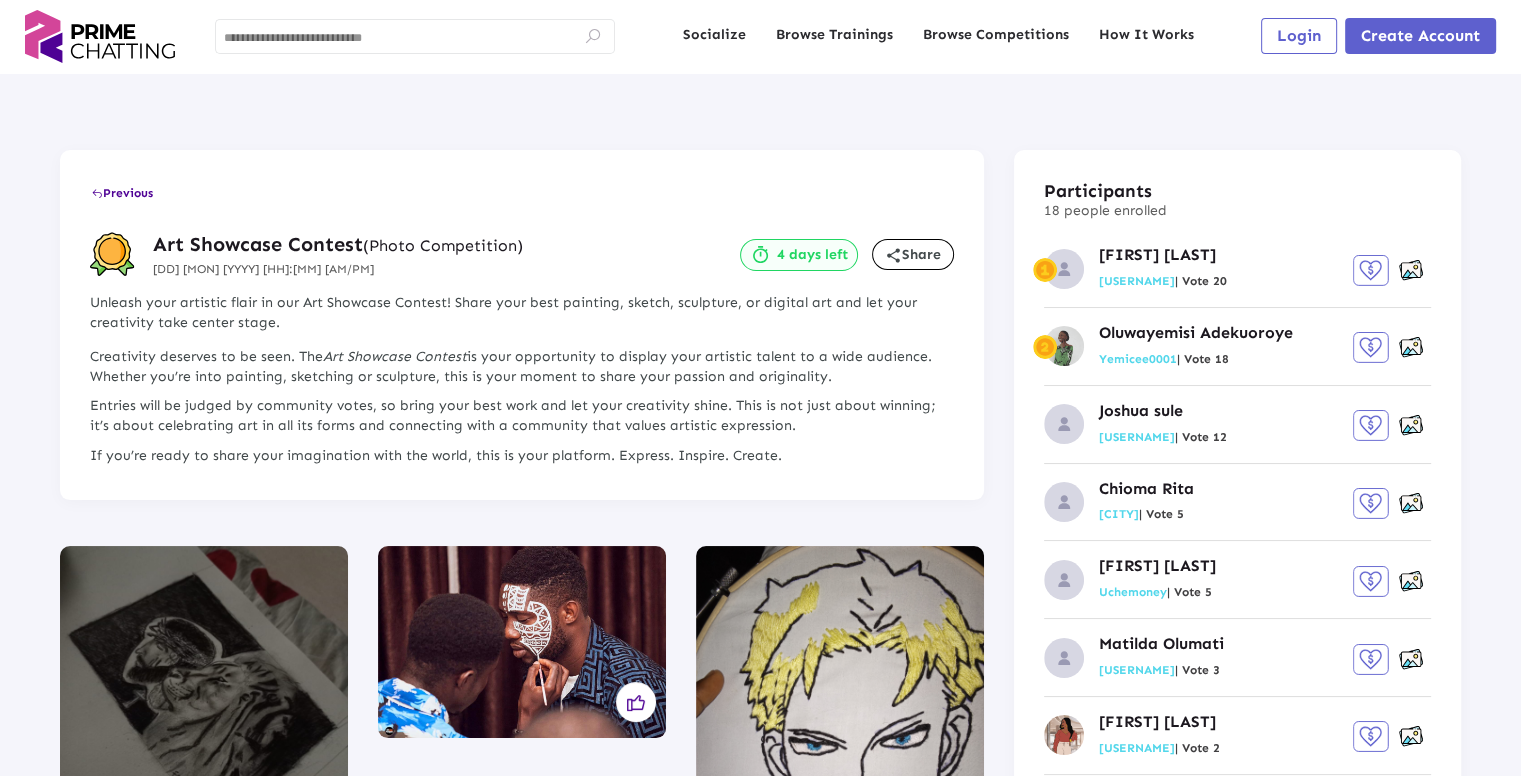 click 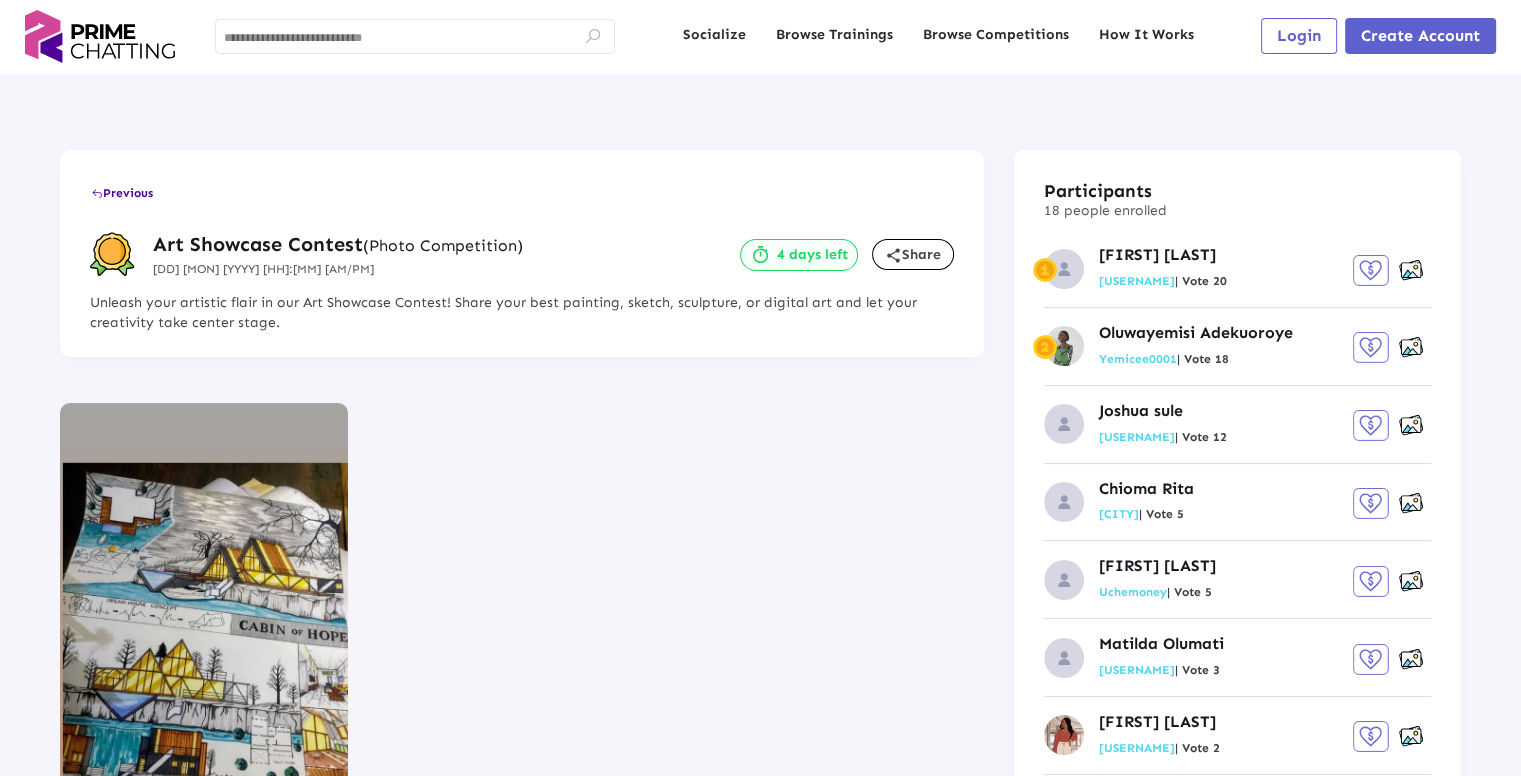 click 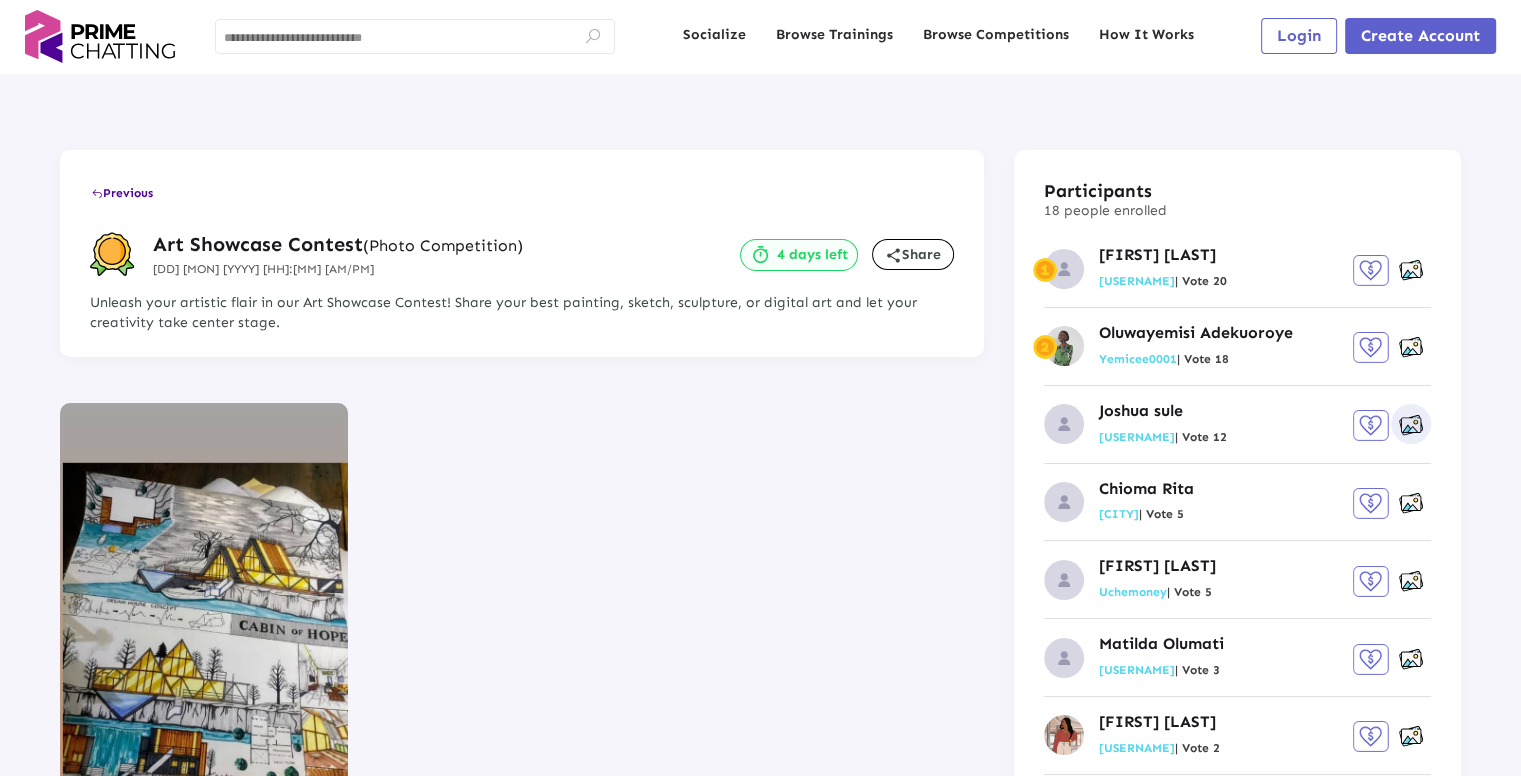 click 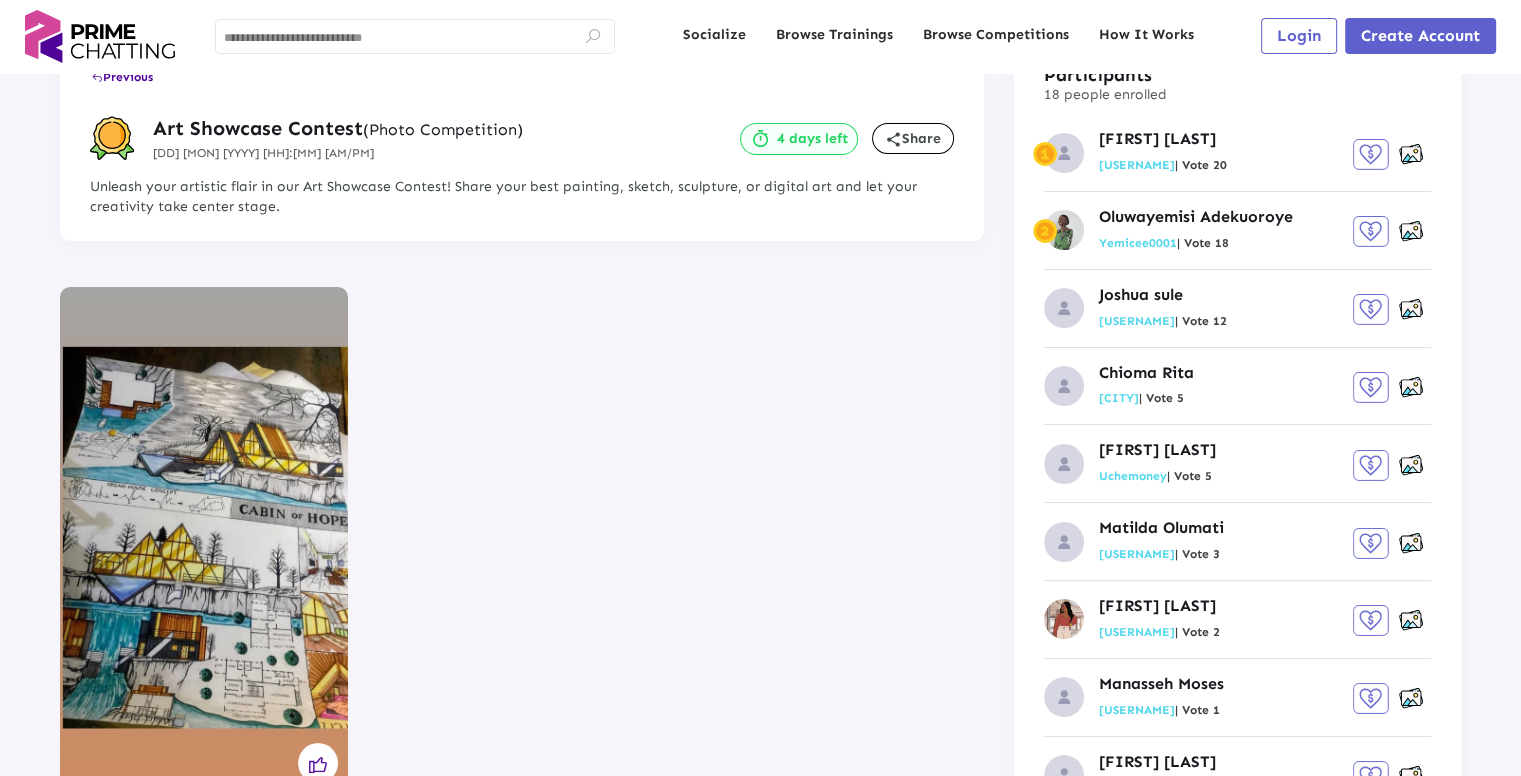 scroll, scrollTop: 0, scrollLeft: 0, axis: both 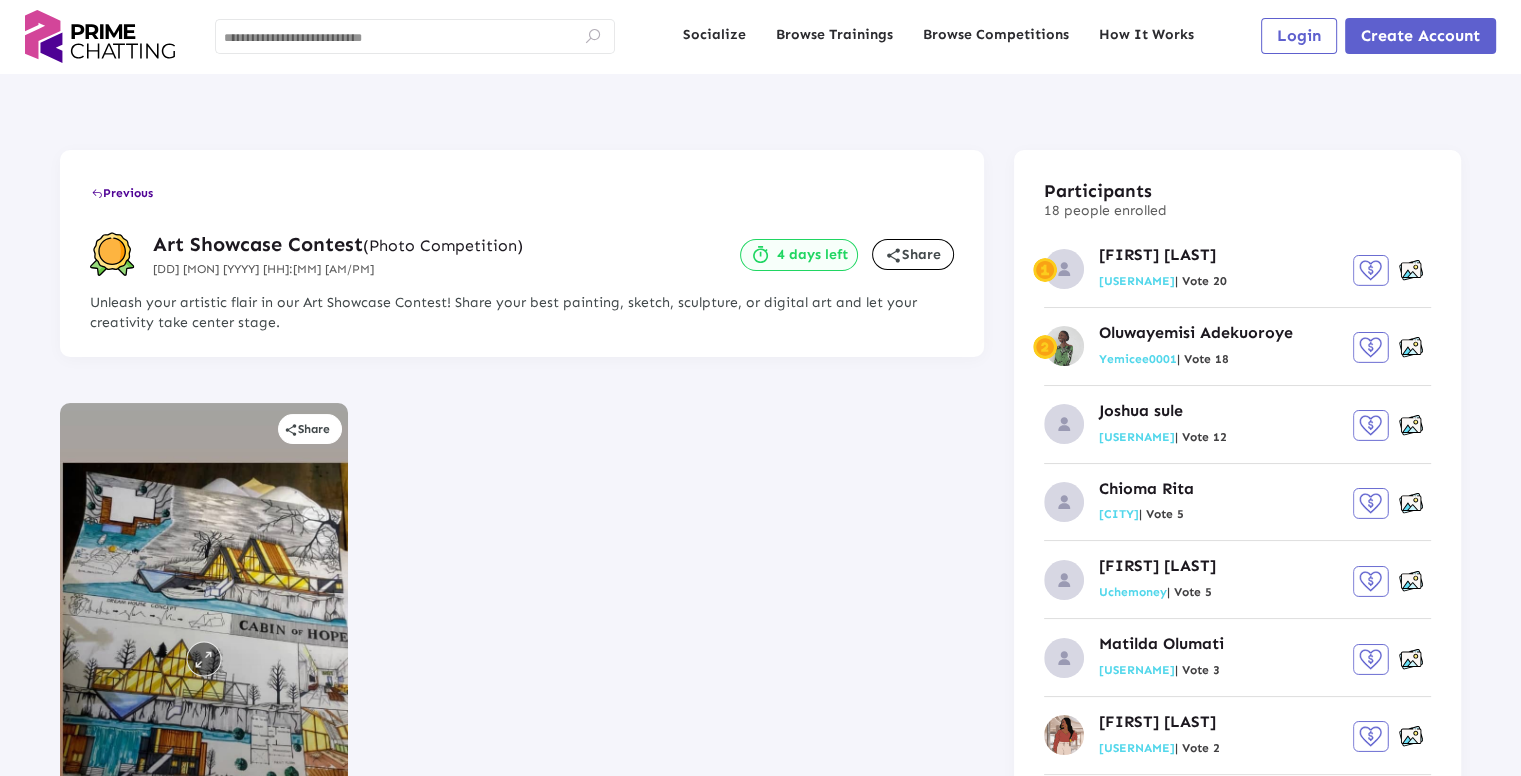 click 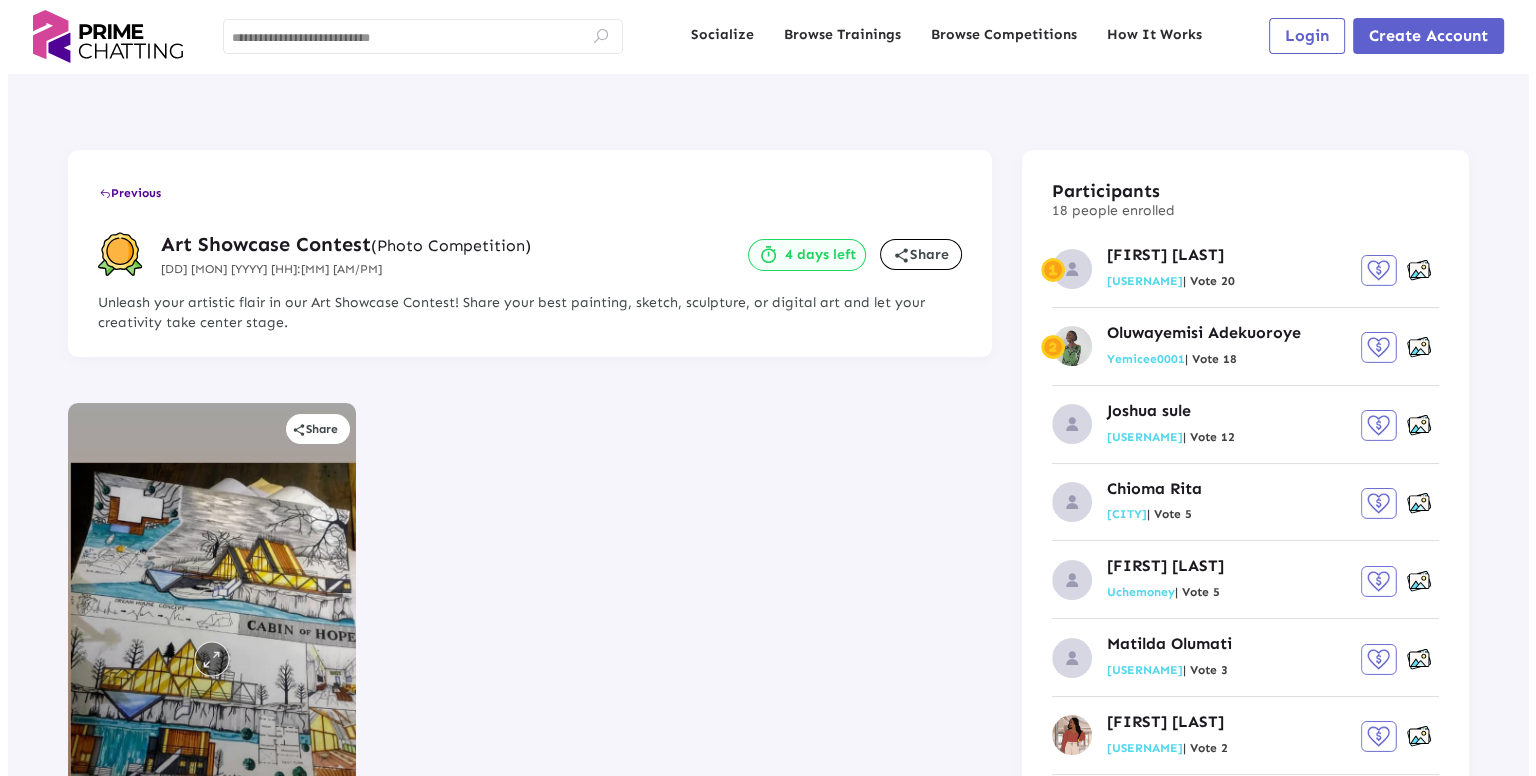 scroll, scrollTop: 0, scrollLeft: 0, axis: both 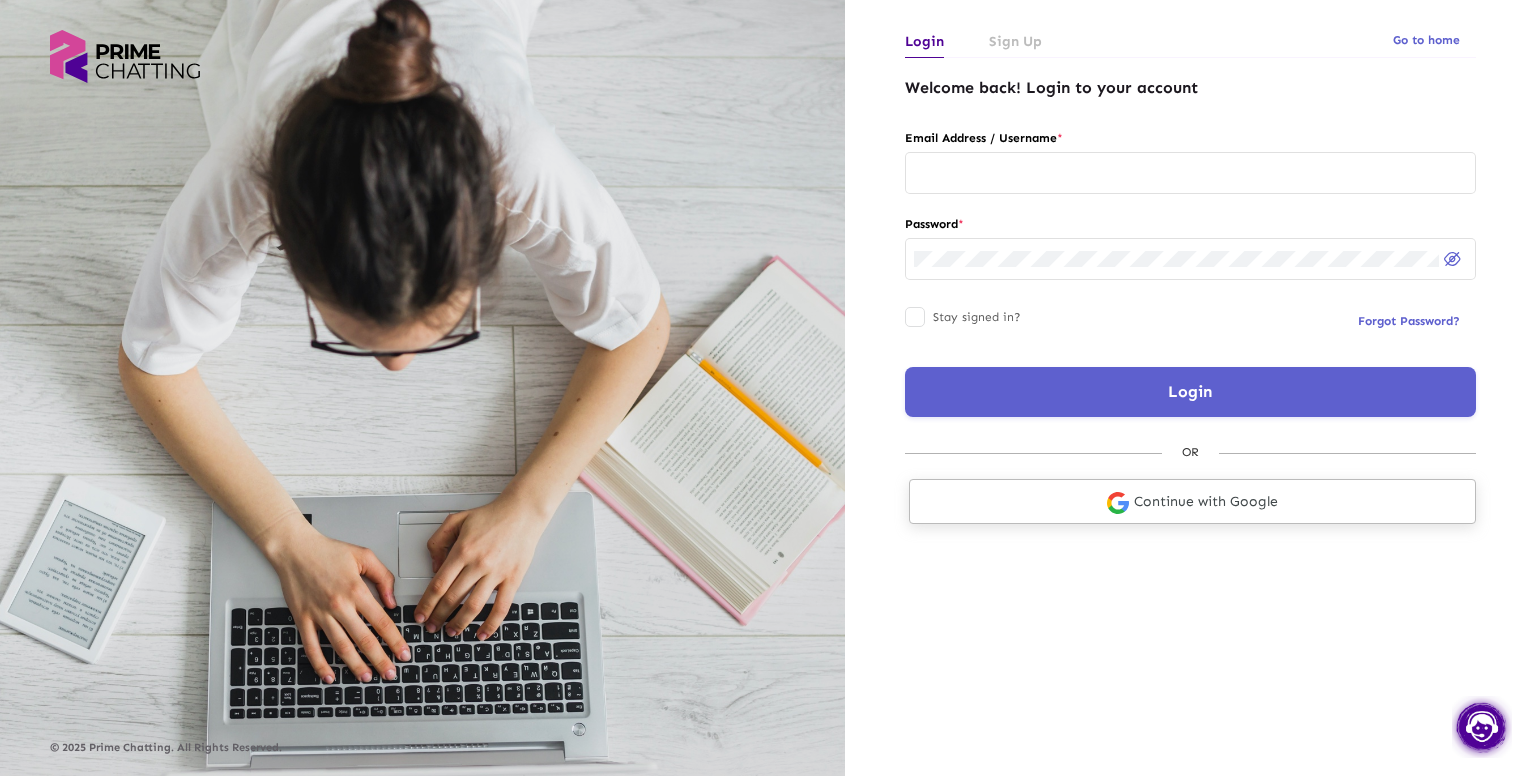 click on "Continue with Google" 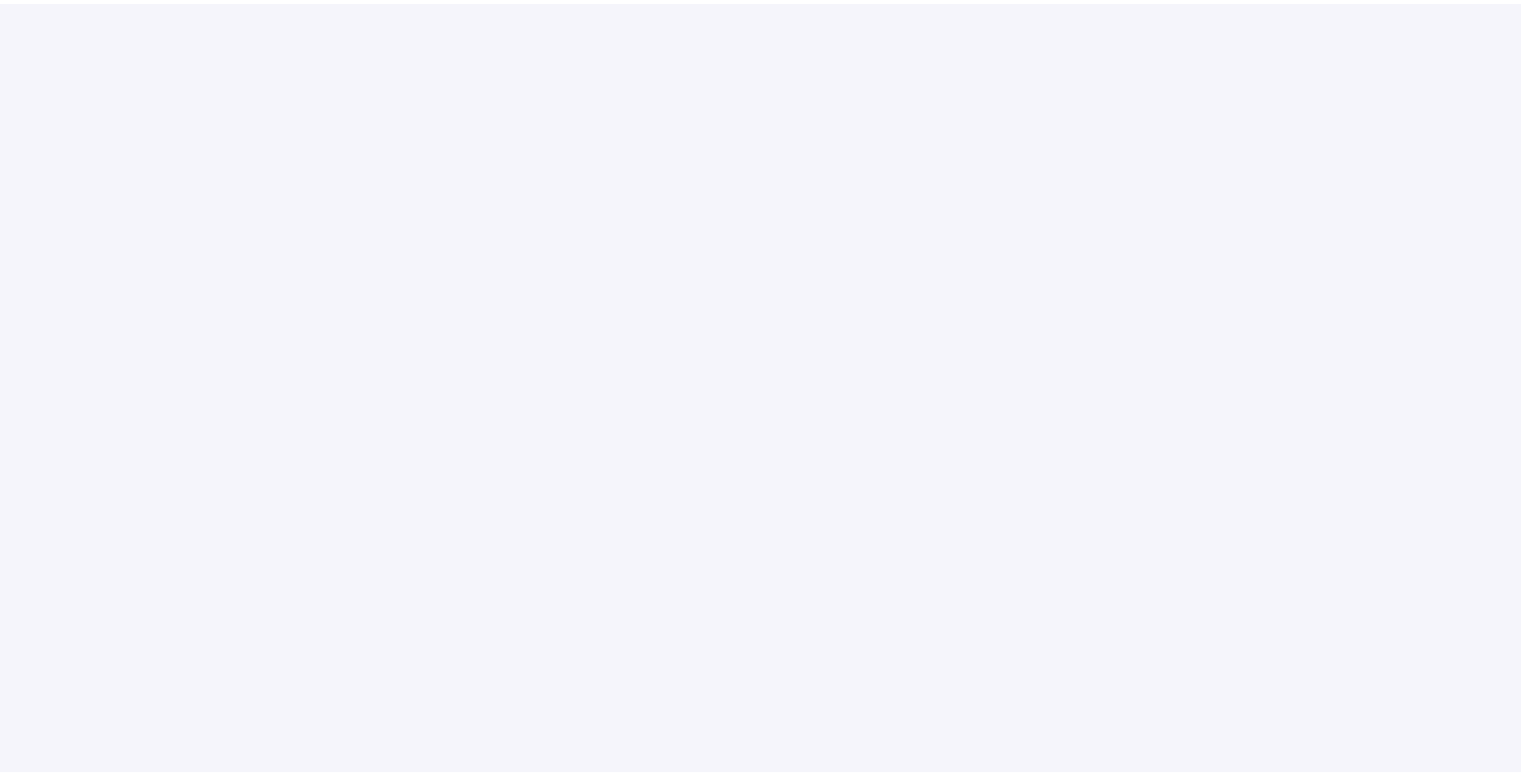 scroll, scrollTop: 0, scrollLeft: 0, axis: both 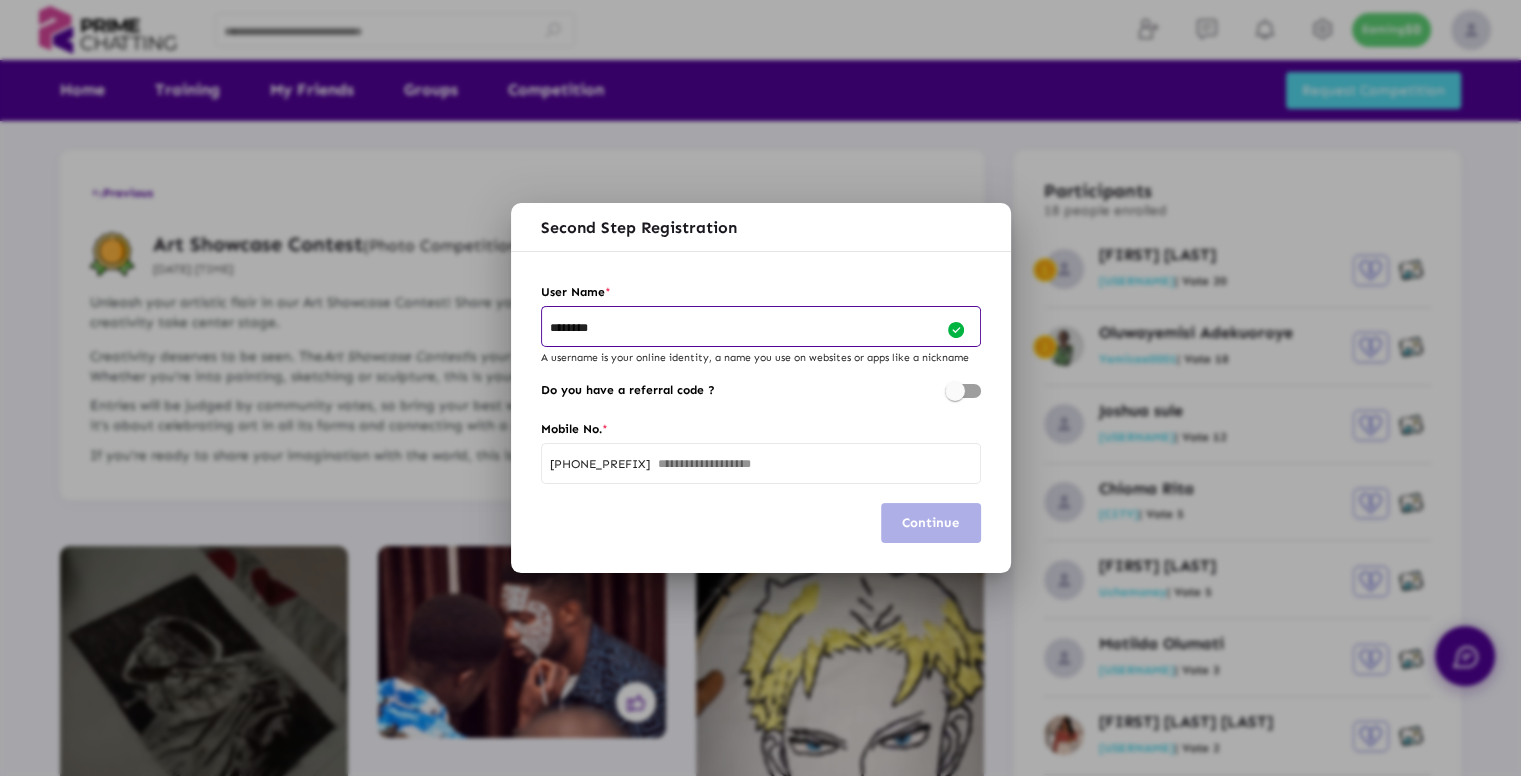 type on "********" 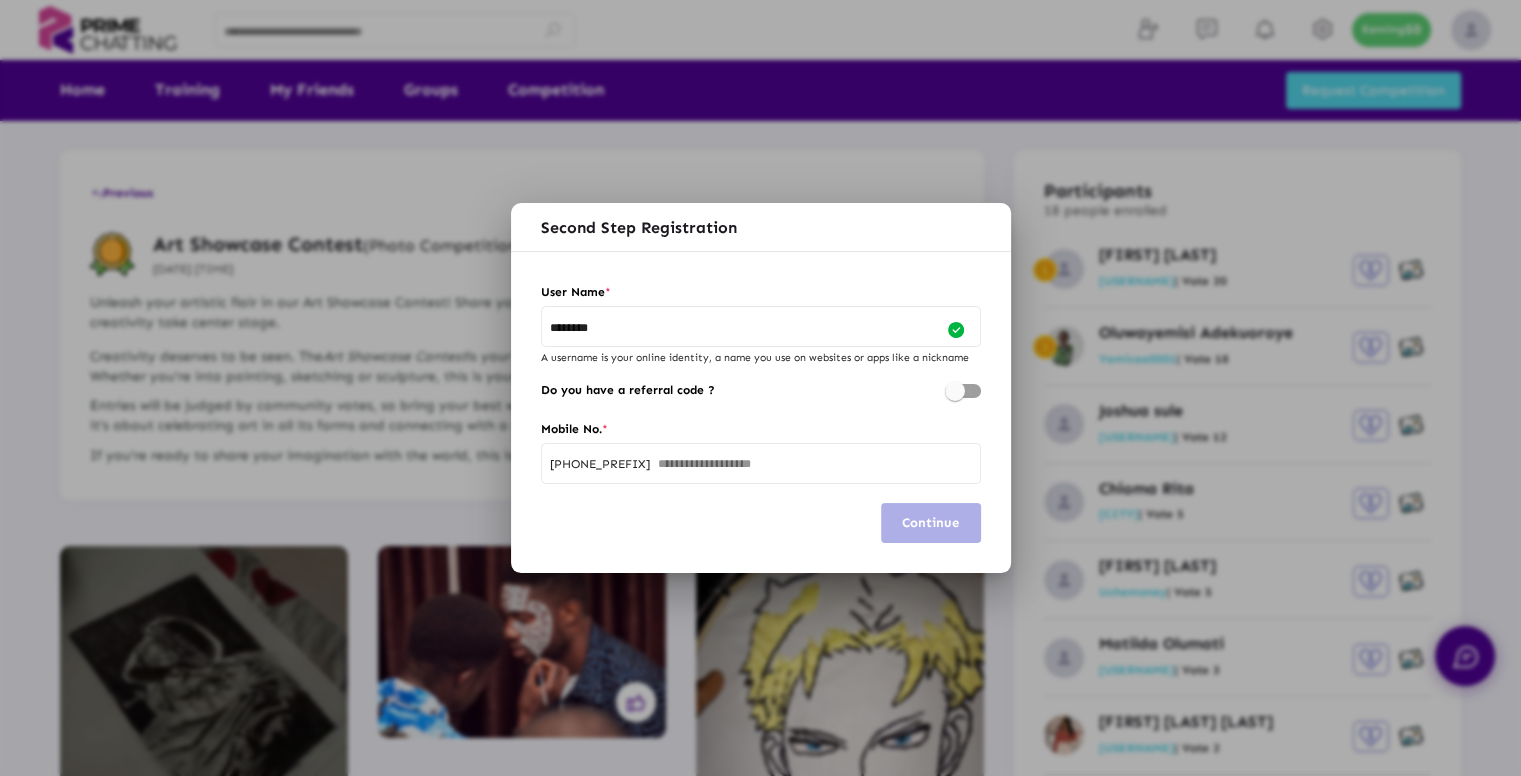 click on "+234" at bounding box center (761, 462) 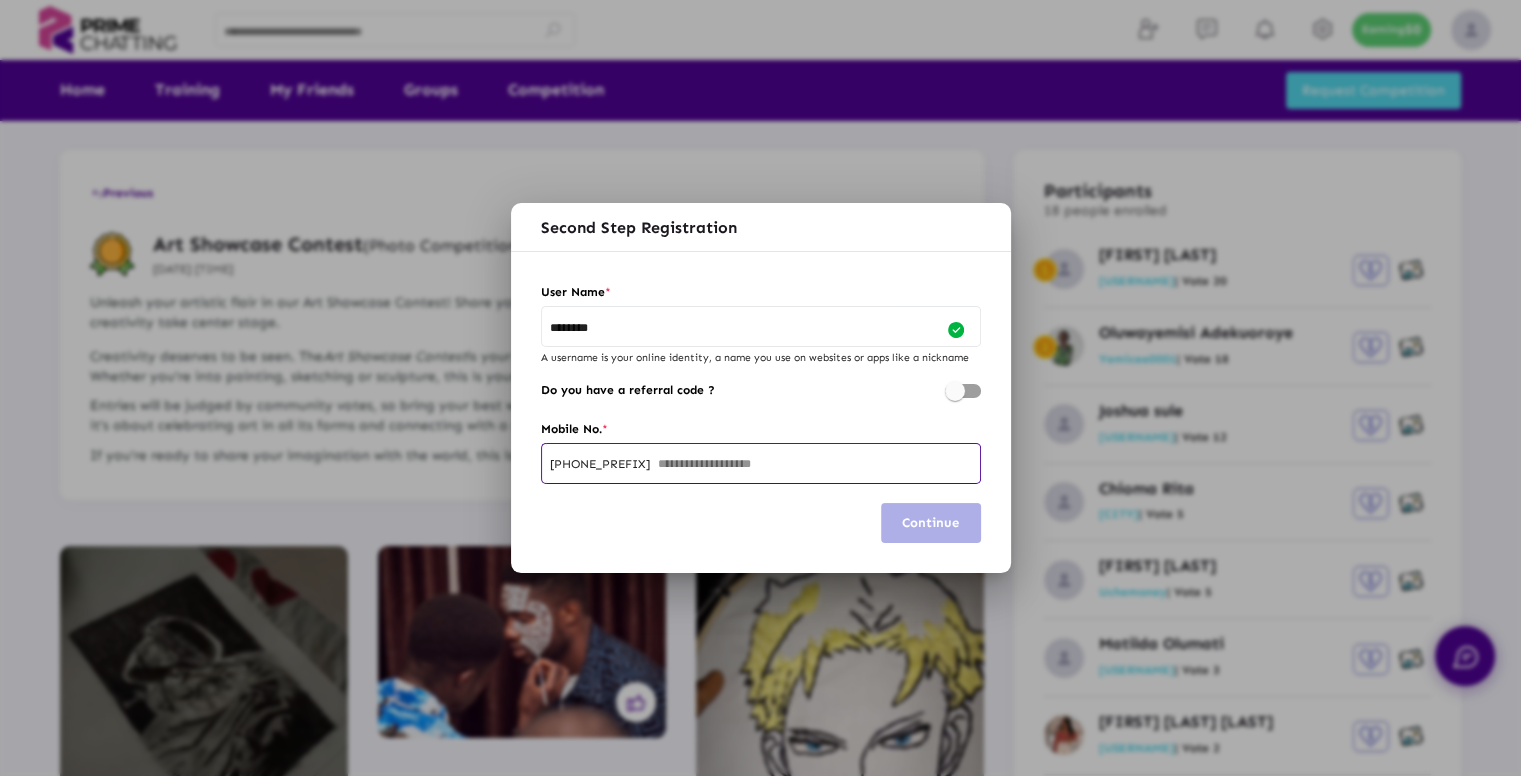 click at bounding box center (815, 464) 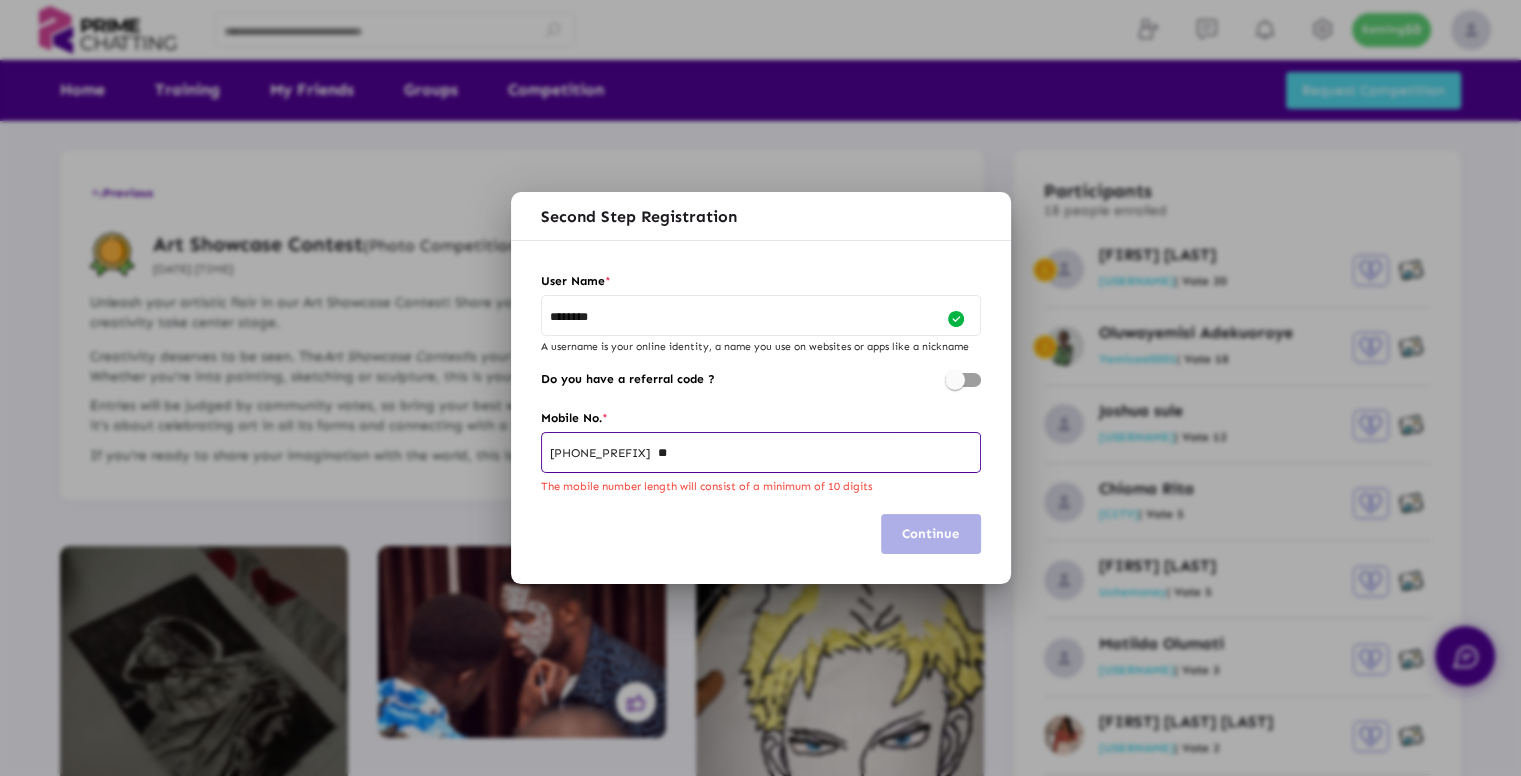 scroll, scrollTop: 0, scrollLeft: 0, axis: both 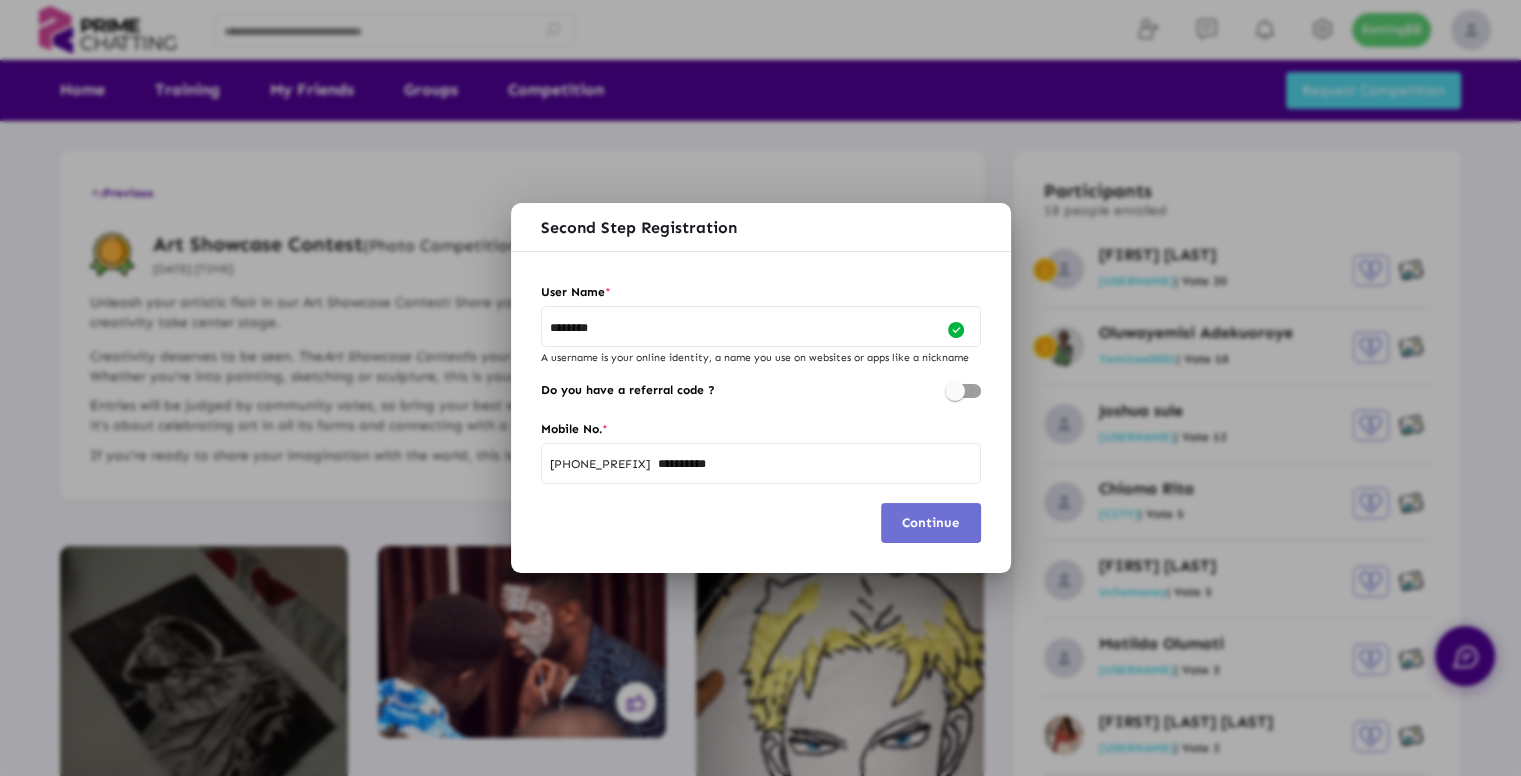 click on "Continue" at bounding box center (930, 522) 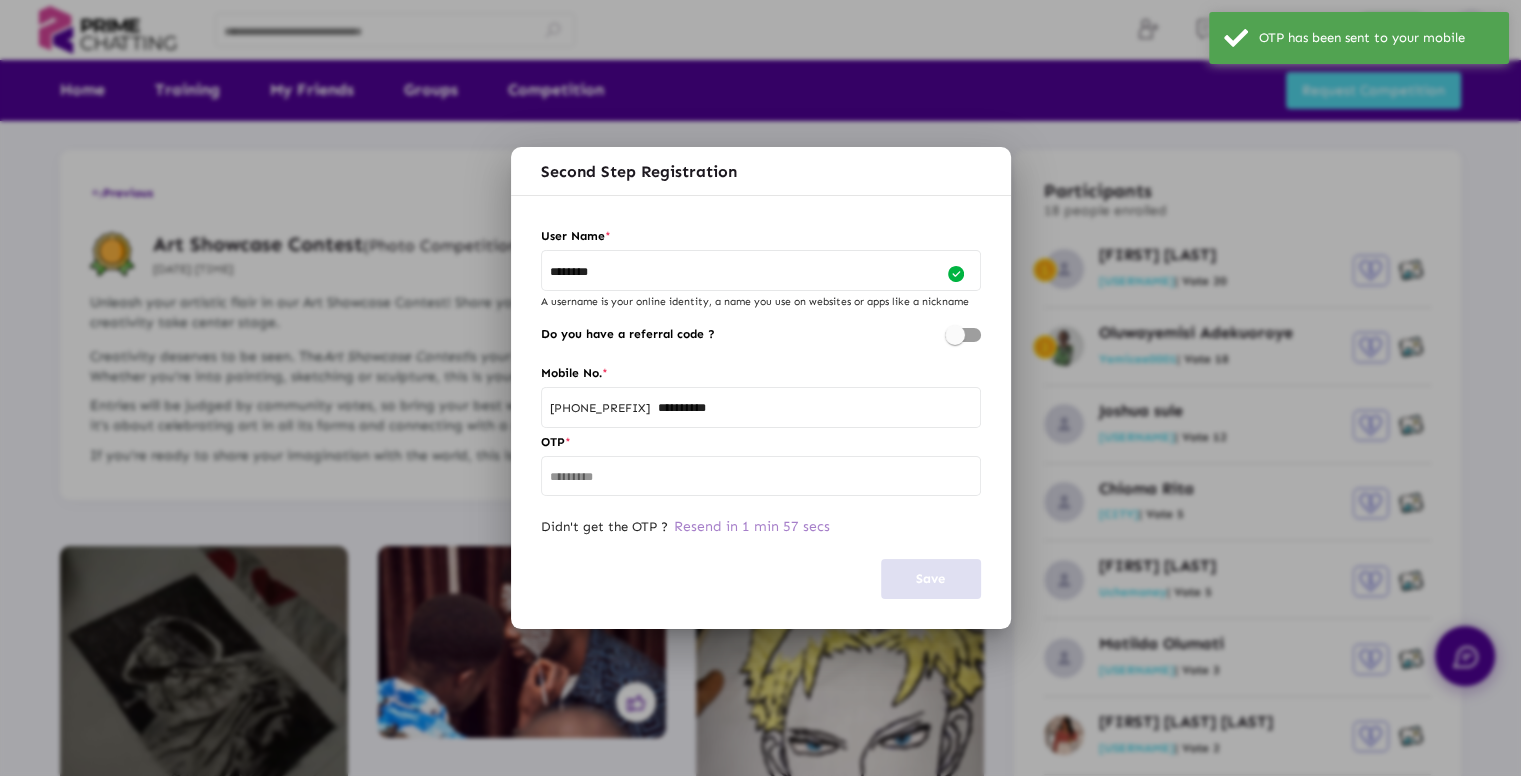 click at bounding box center [761, 475] 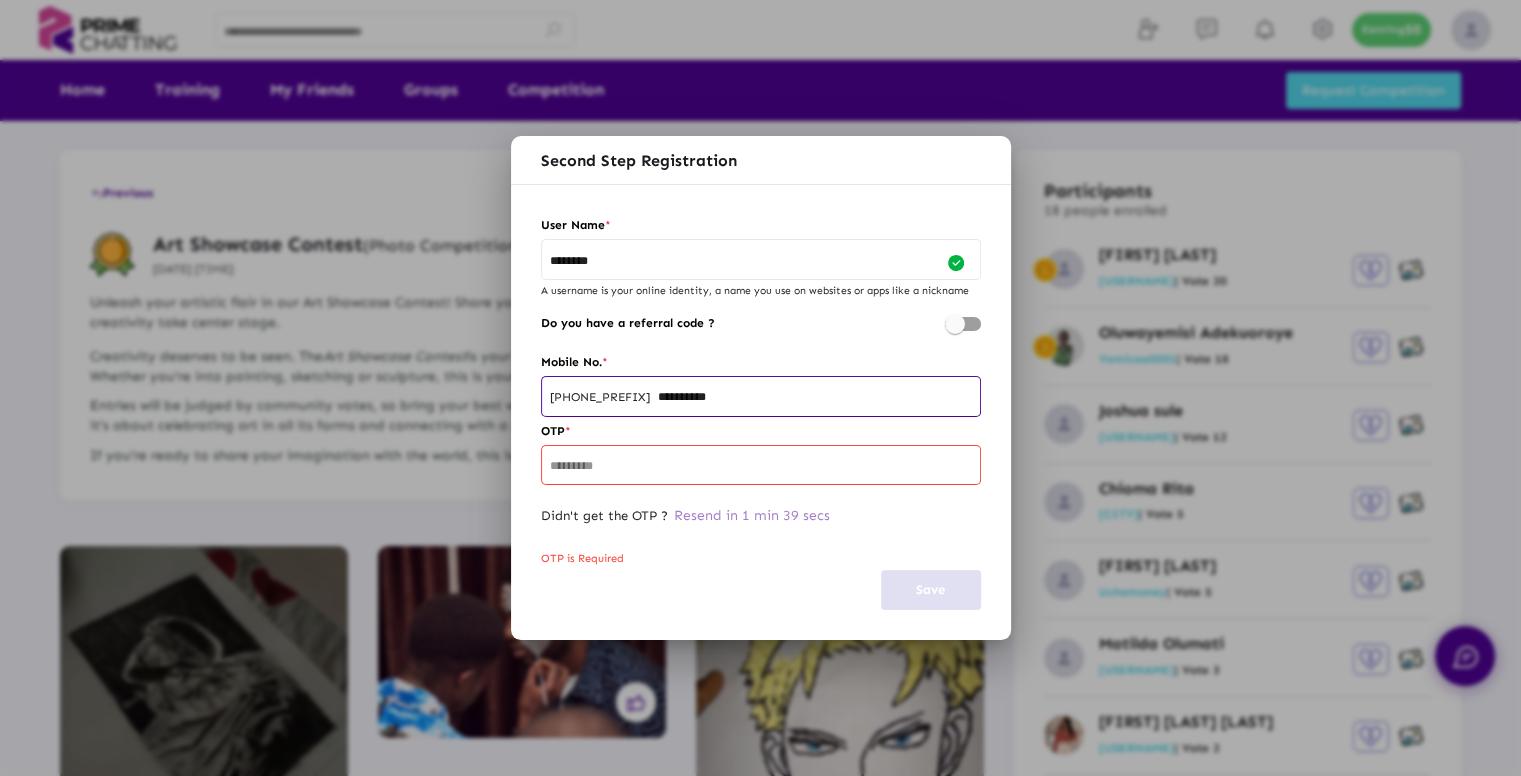 click on "**********" at bounding box center (815, 397) 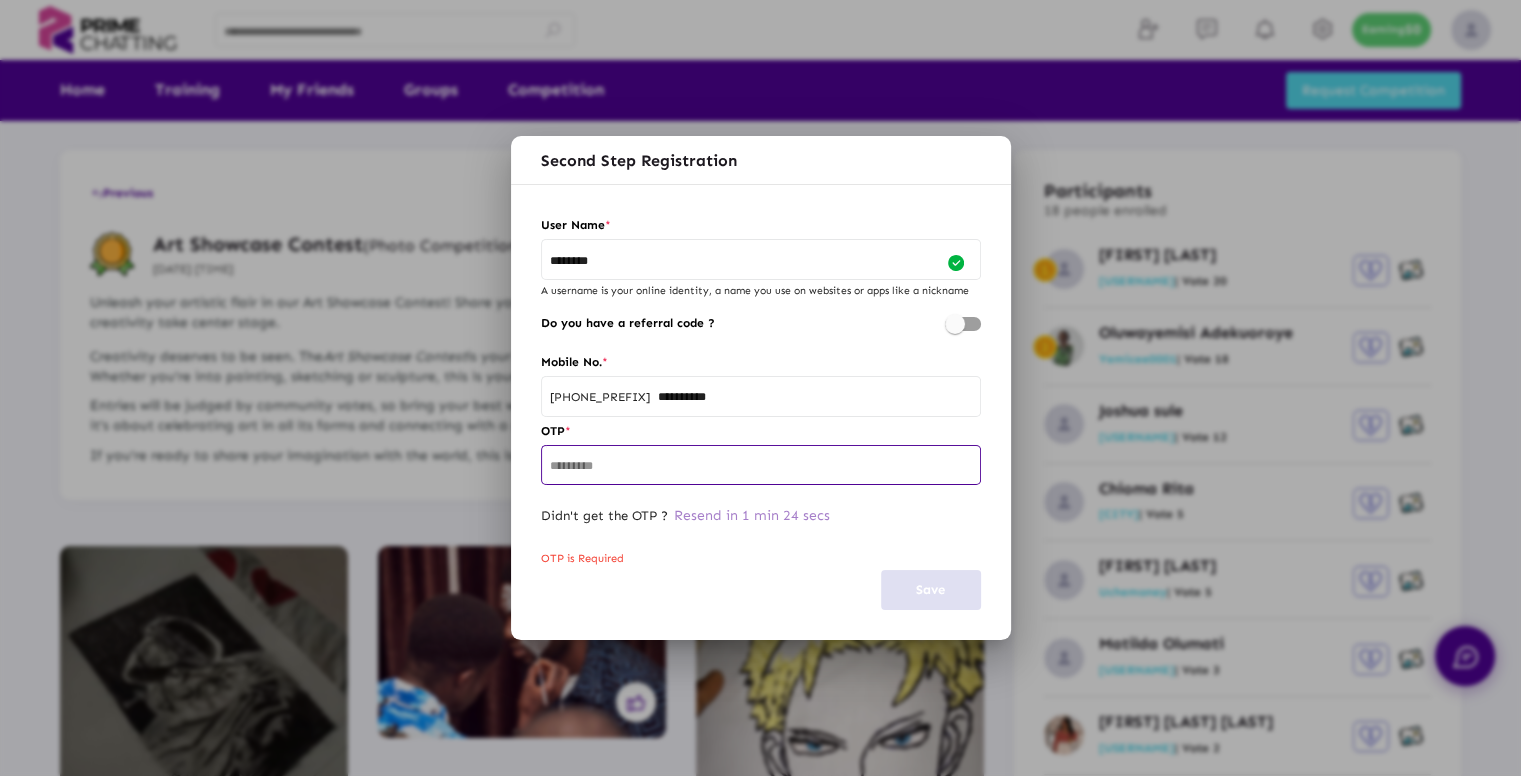 click at bounding box center [761, 467] 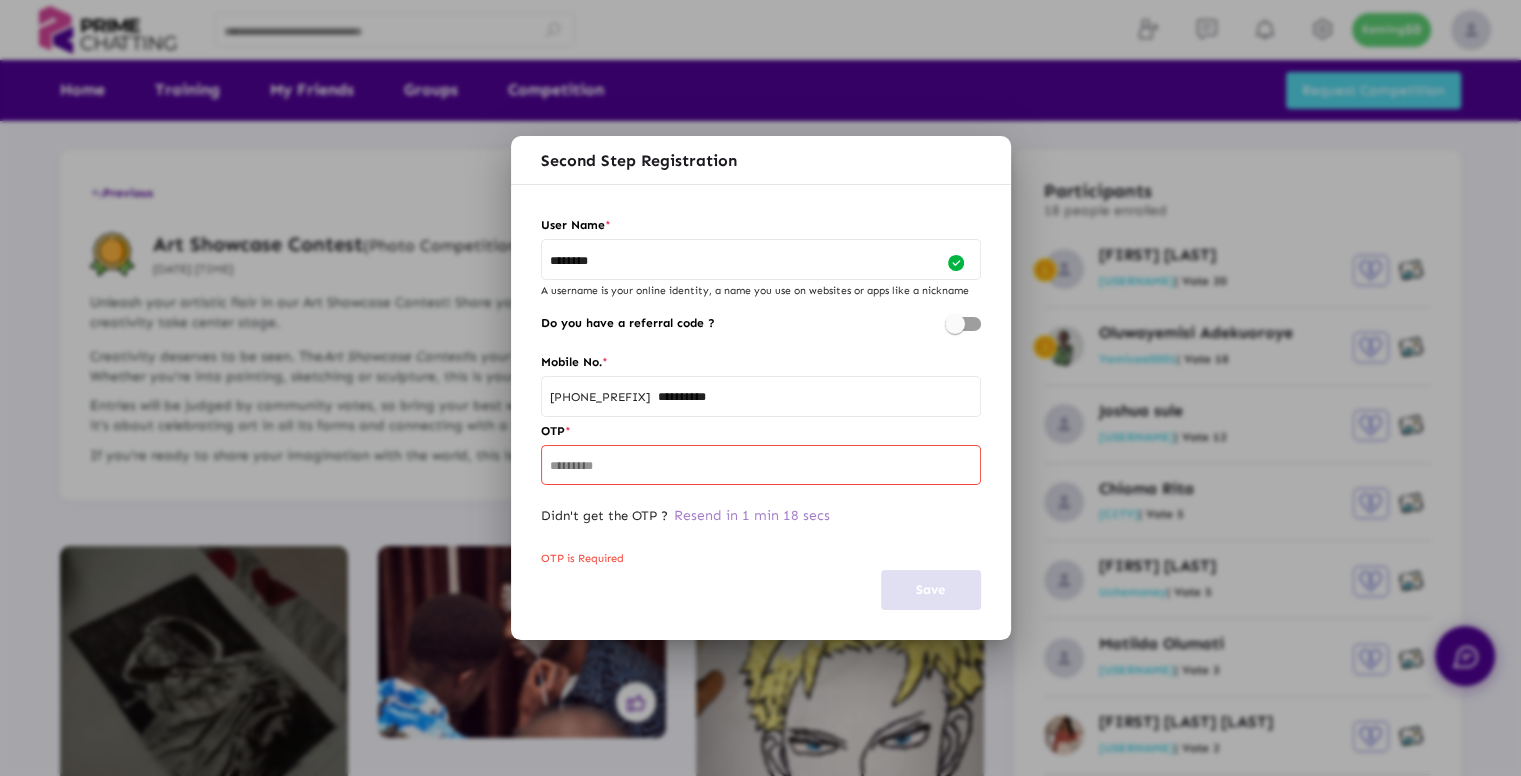 click on "**********" at bounding box center [761, 395] 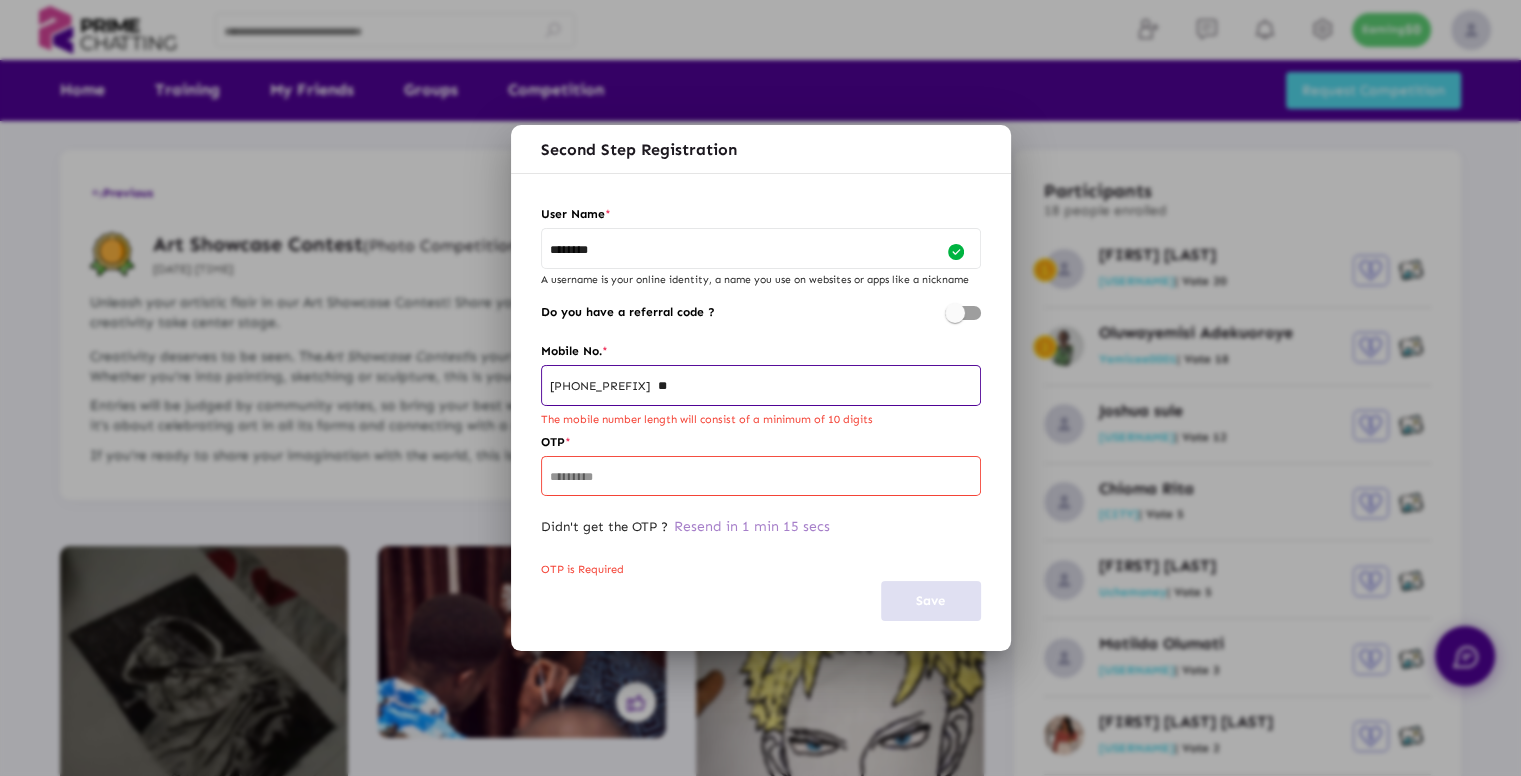 type on "*" 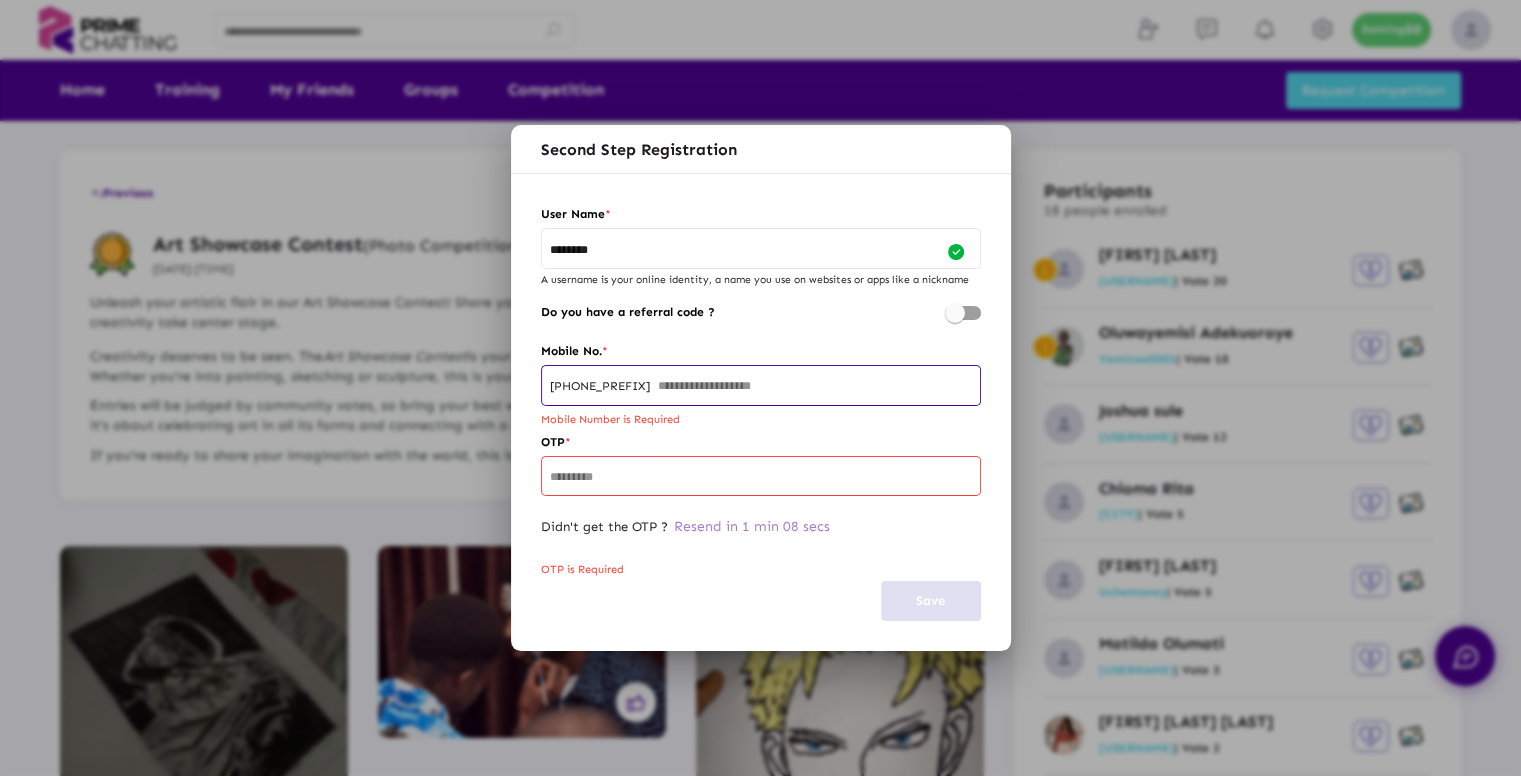 type 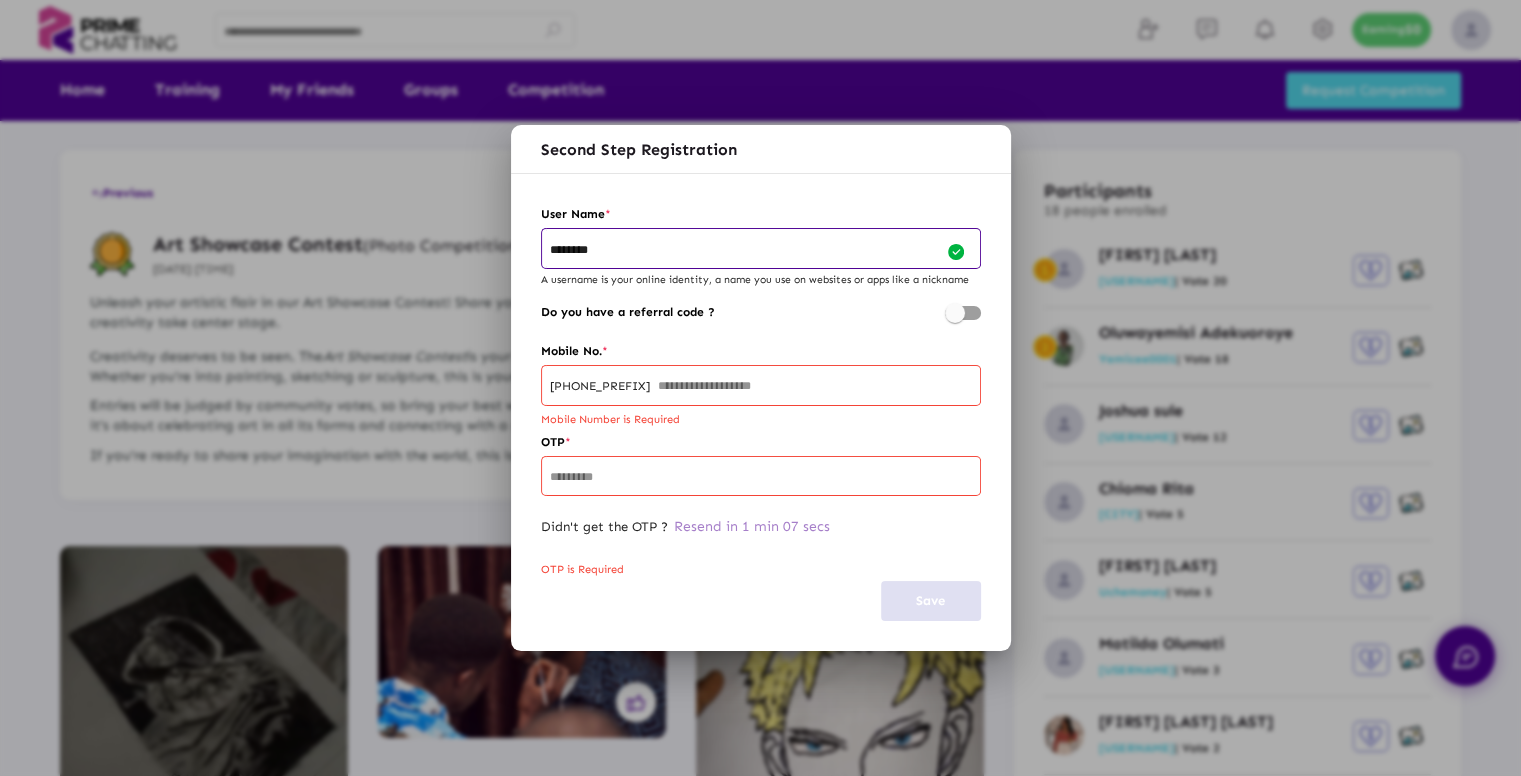 click at bounding box center (760, 388) 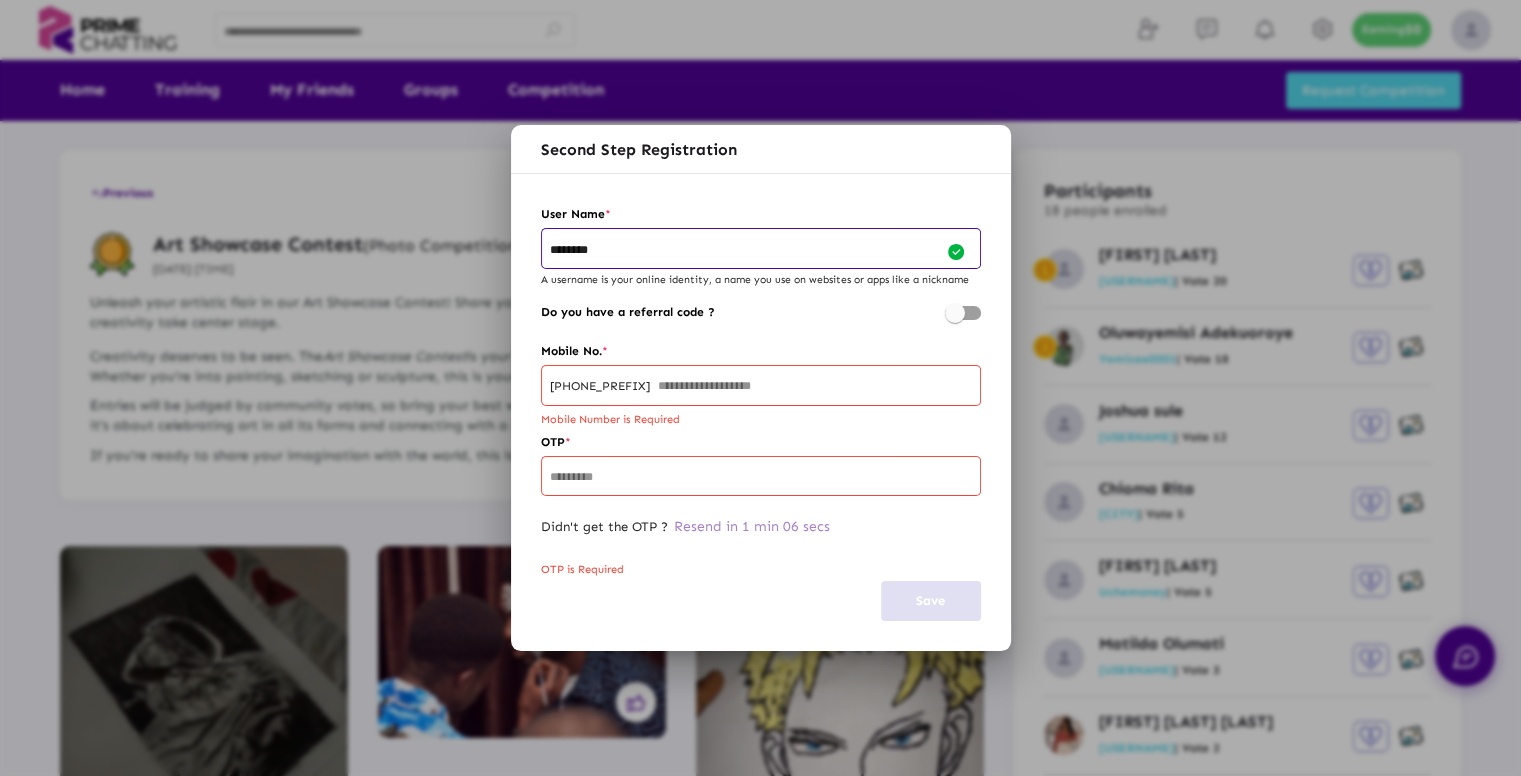 click at bounding box center [963, 313] 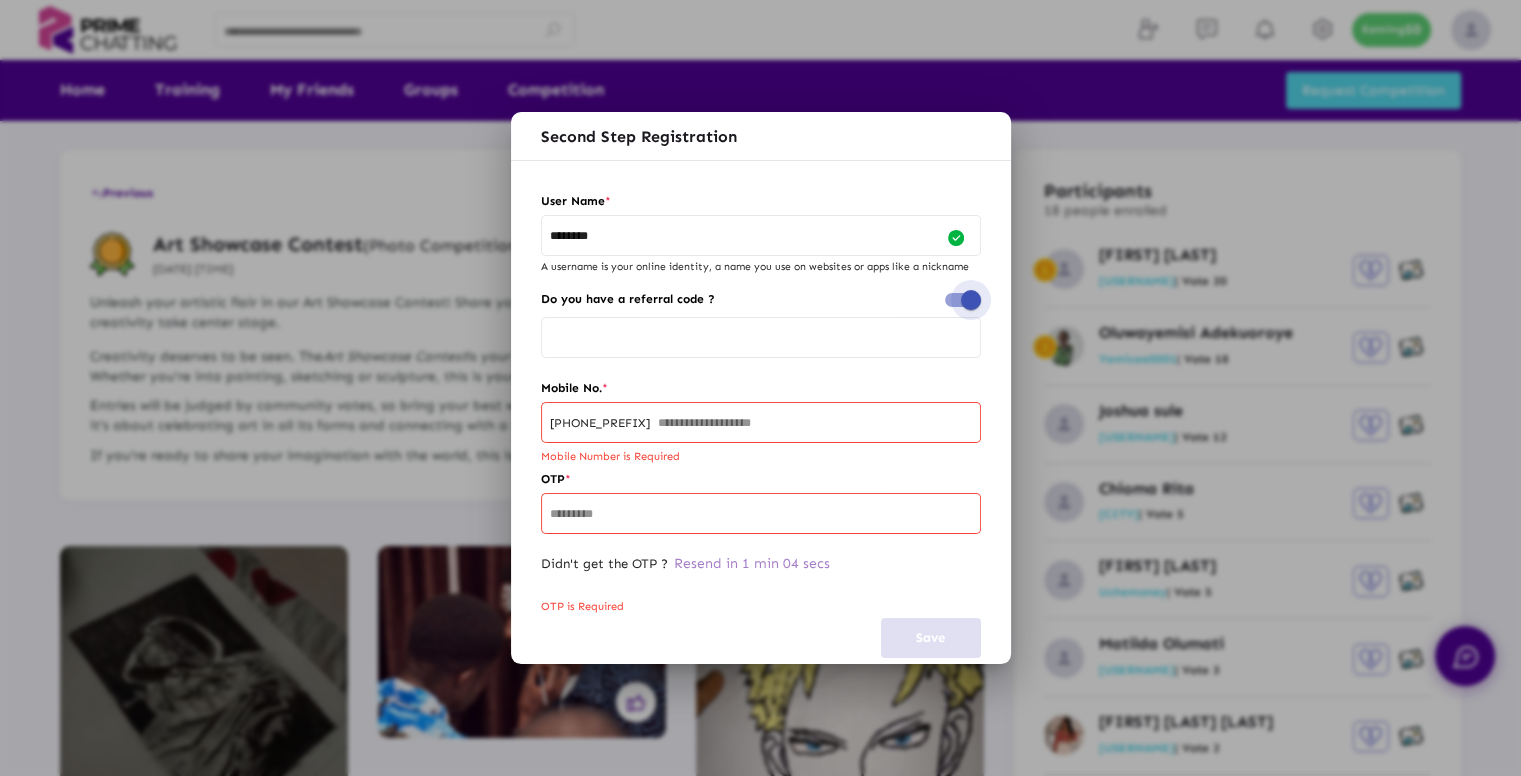 click at bounding box center [971, 300] 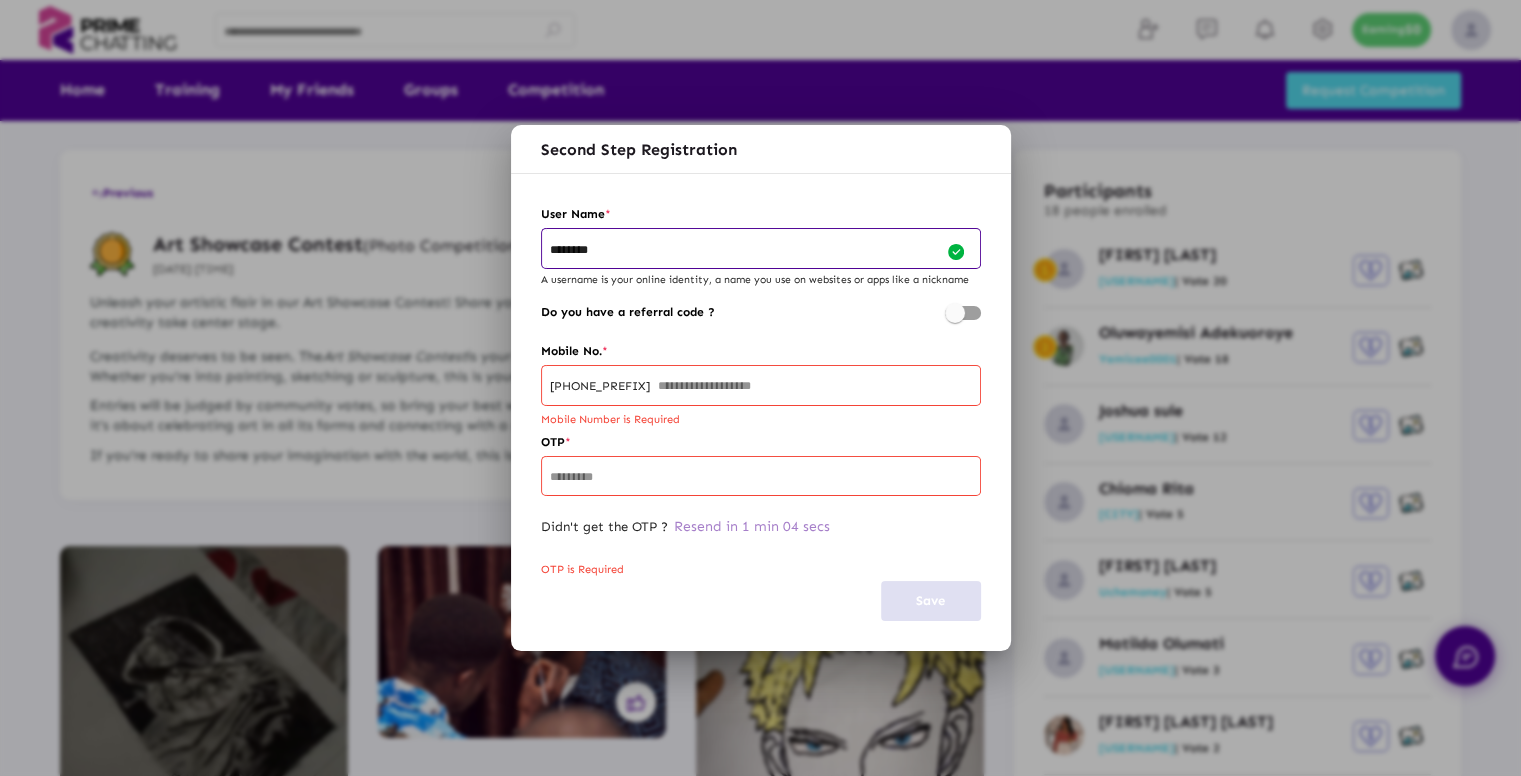 click on "********" at bounding box center [749, 251] 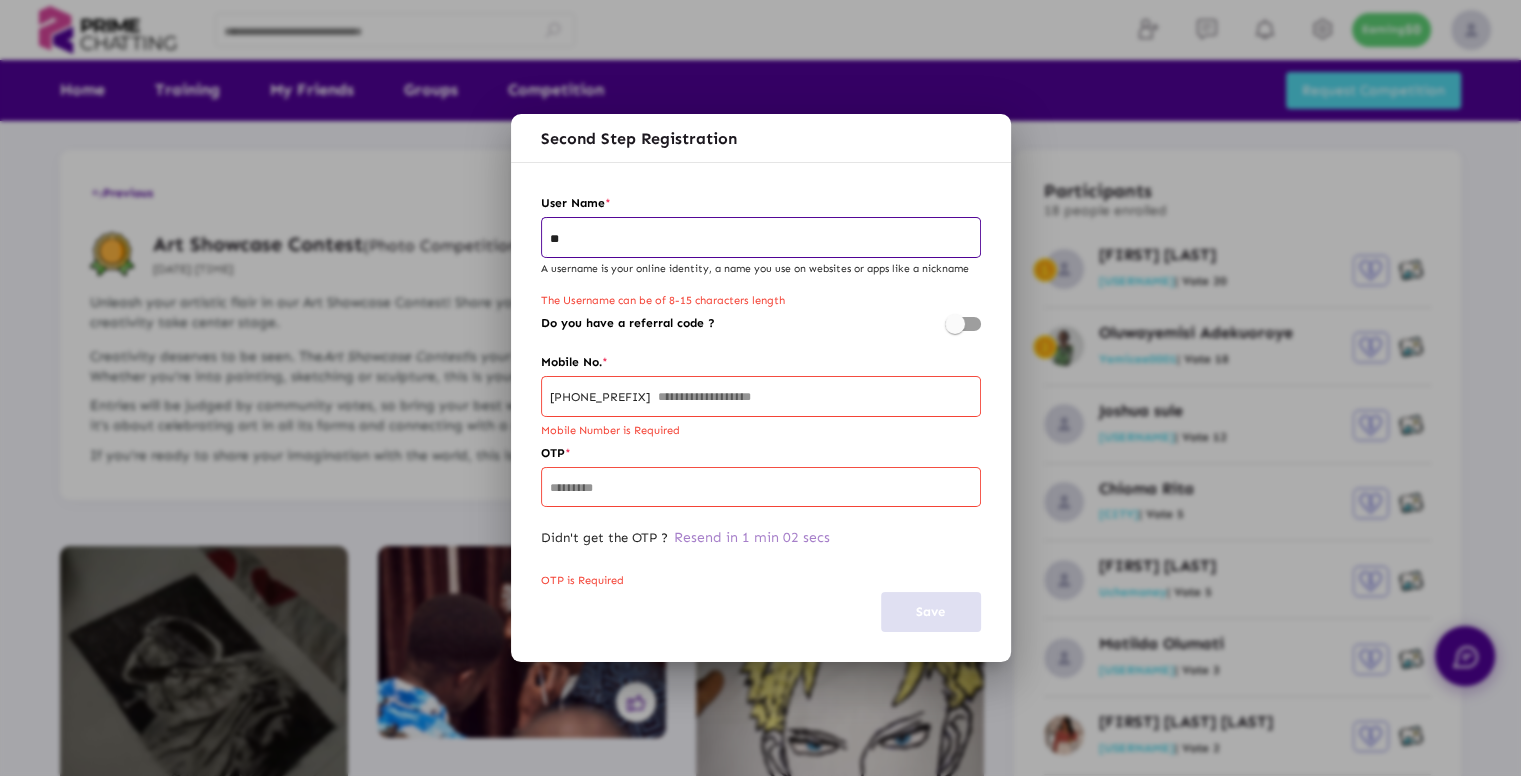 type on "*" 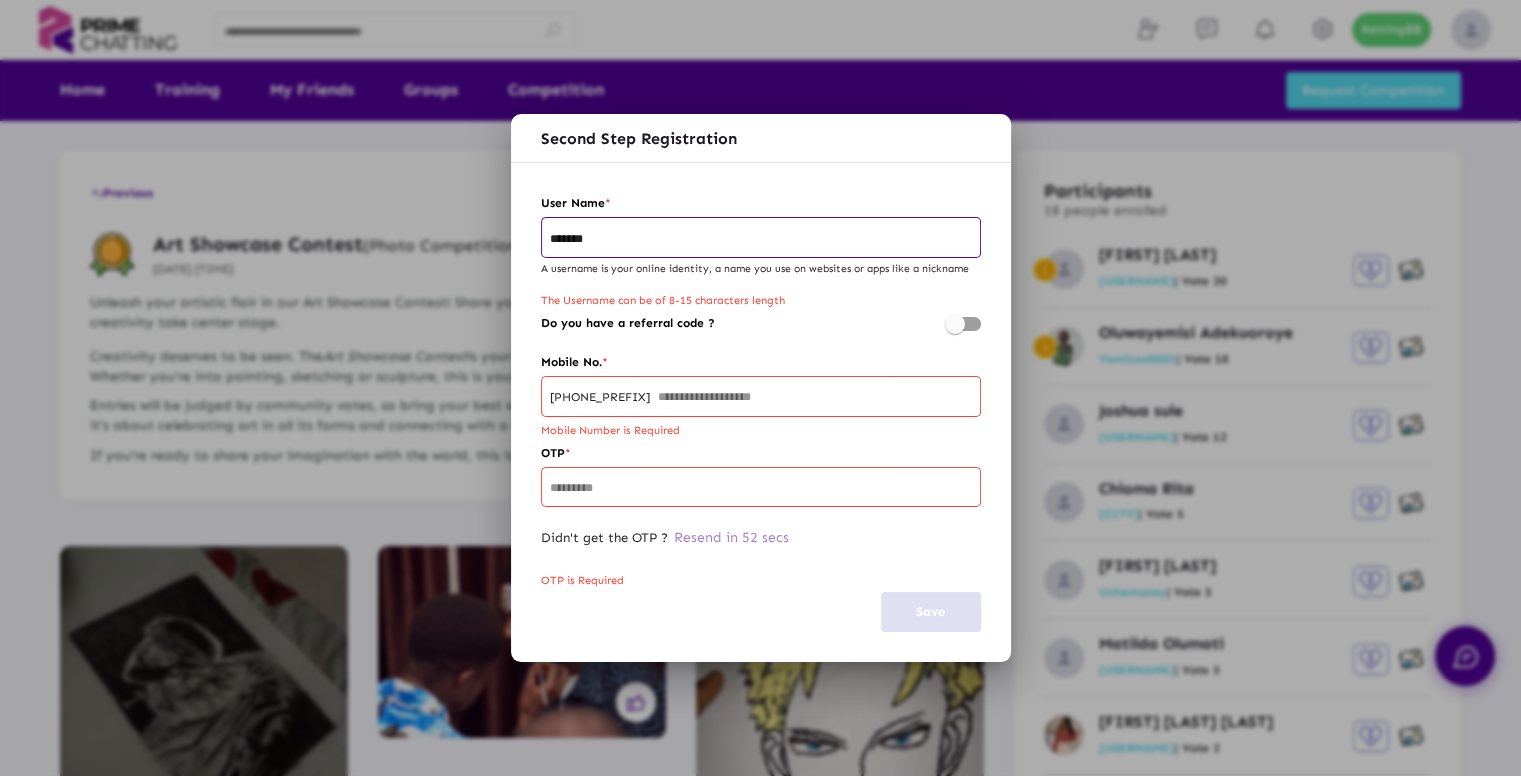 type on "********" 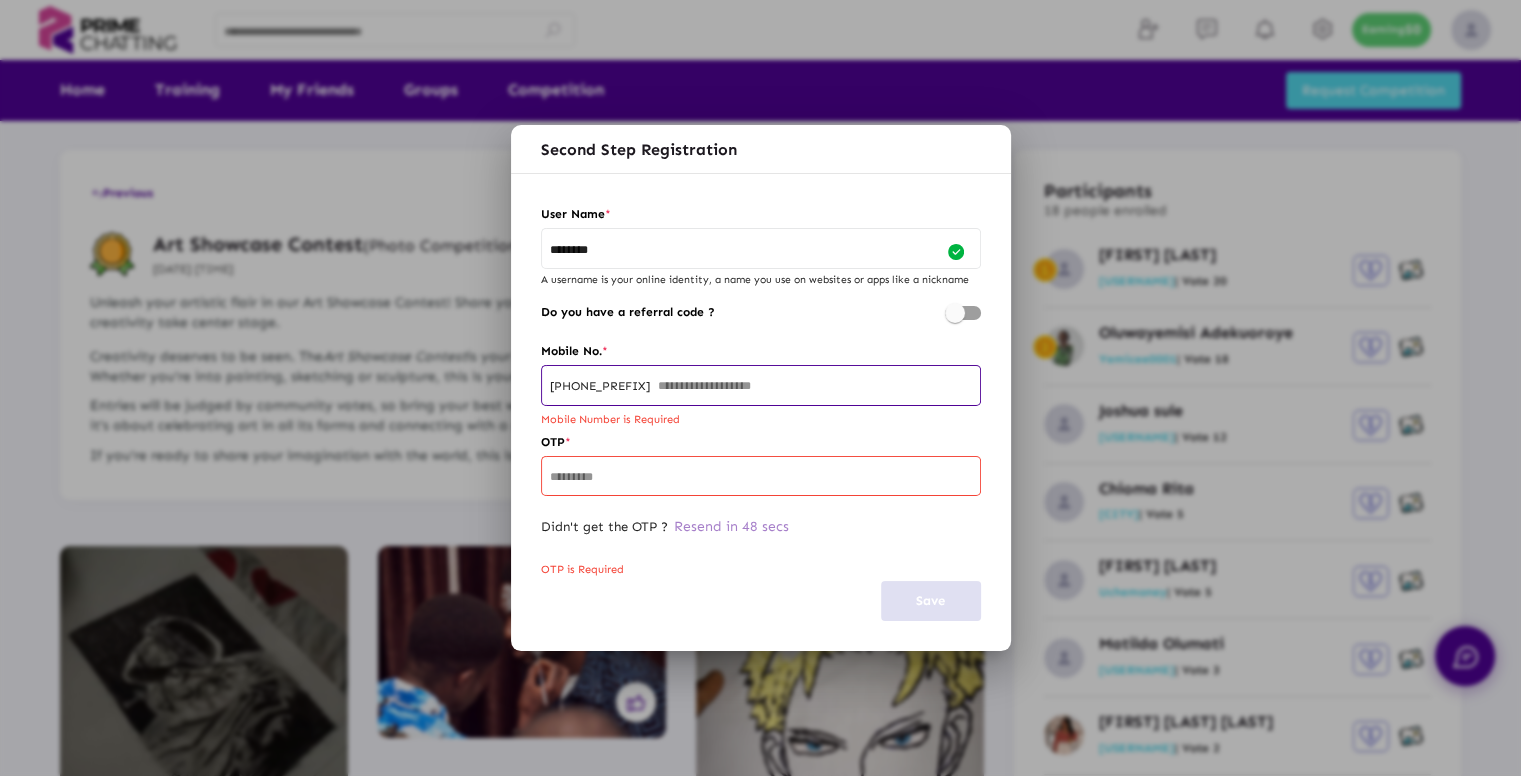 click at bounding box center (815, 386) 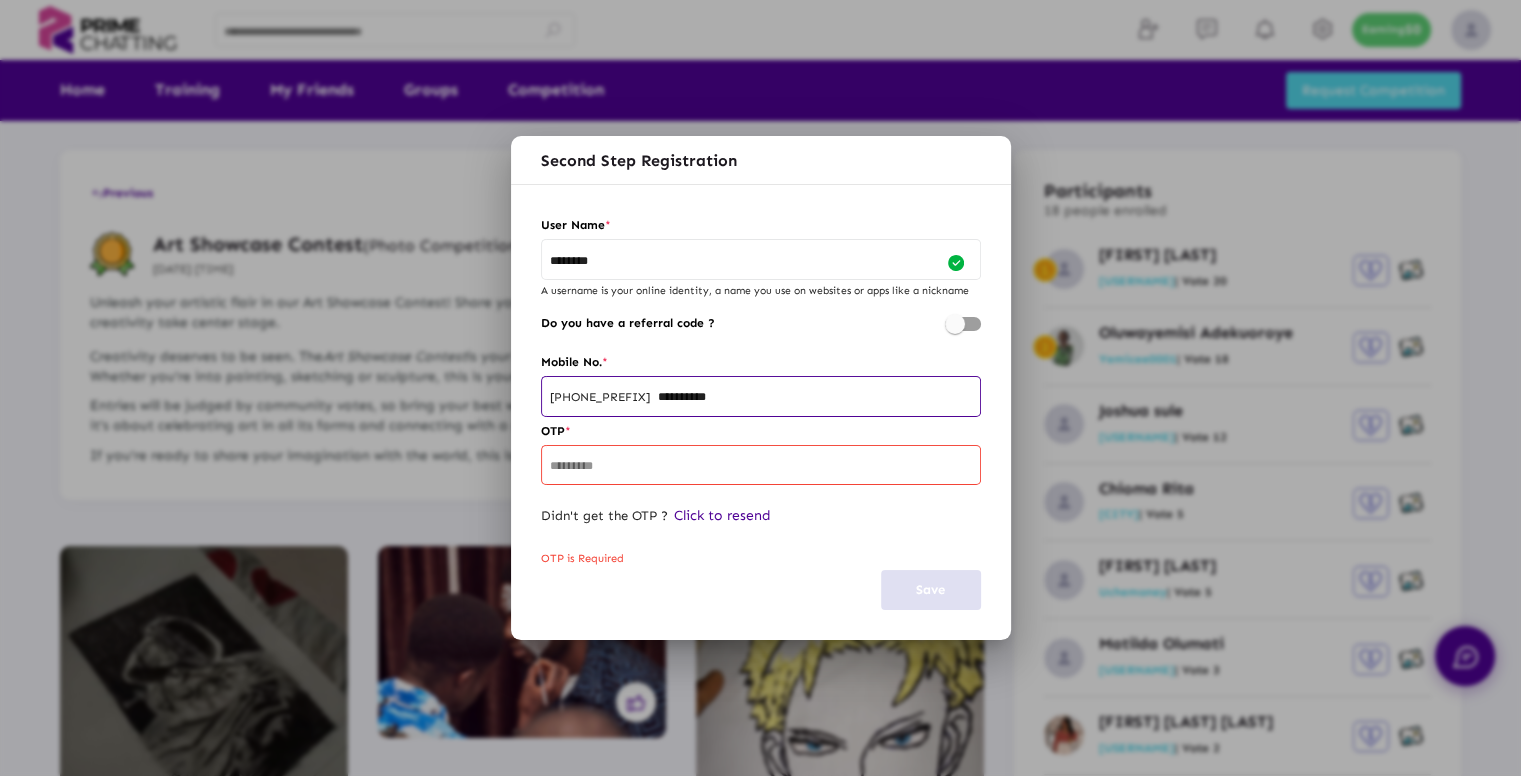 type on "**********" 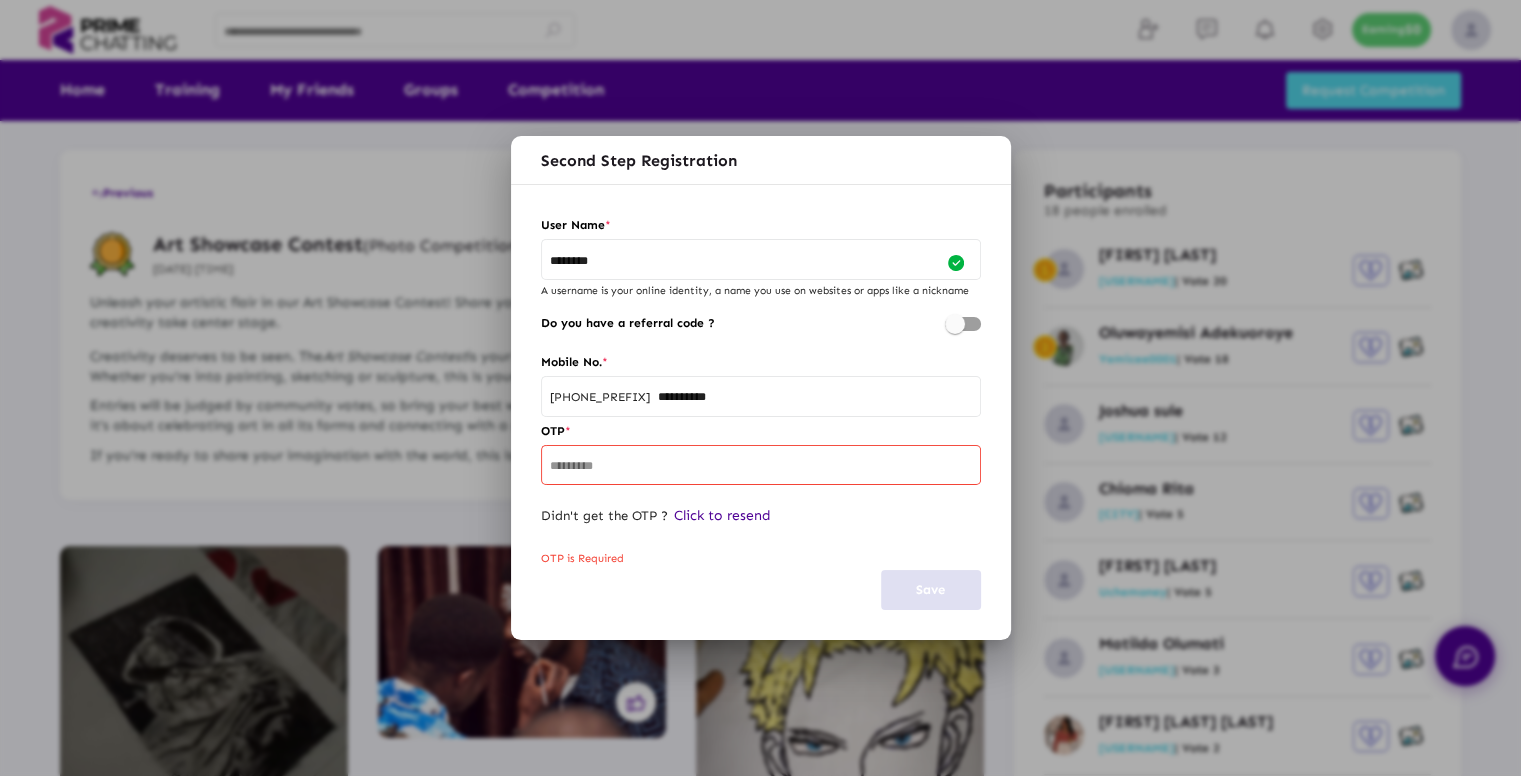 click on "Click to resend" at bounding box center [722, 516] 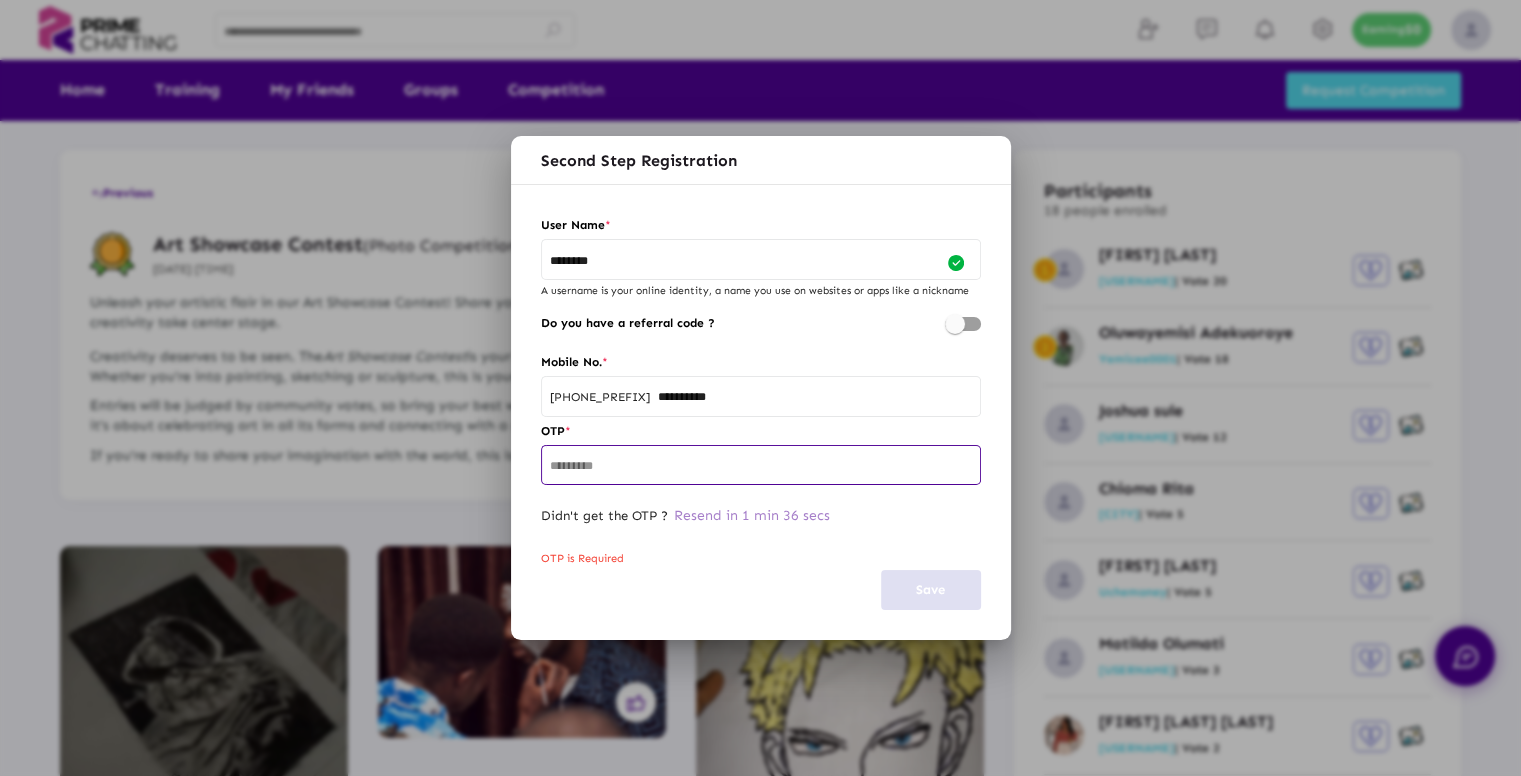 click at bounding box center [761, 467] 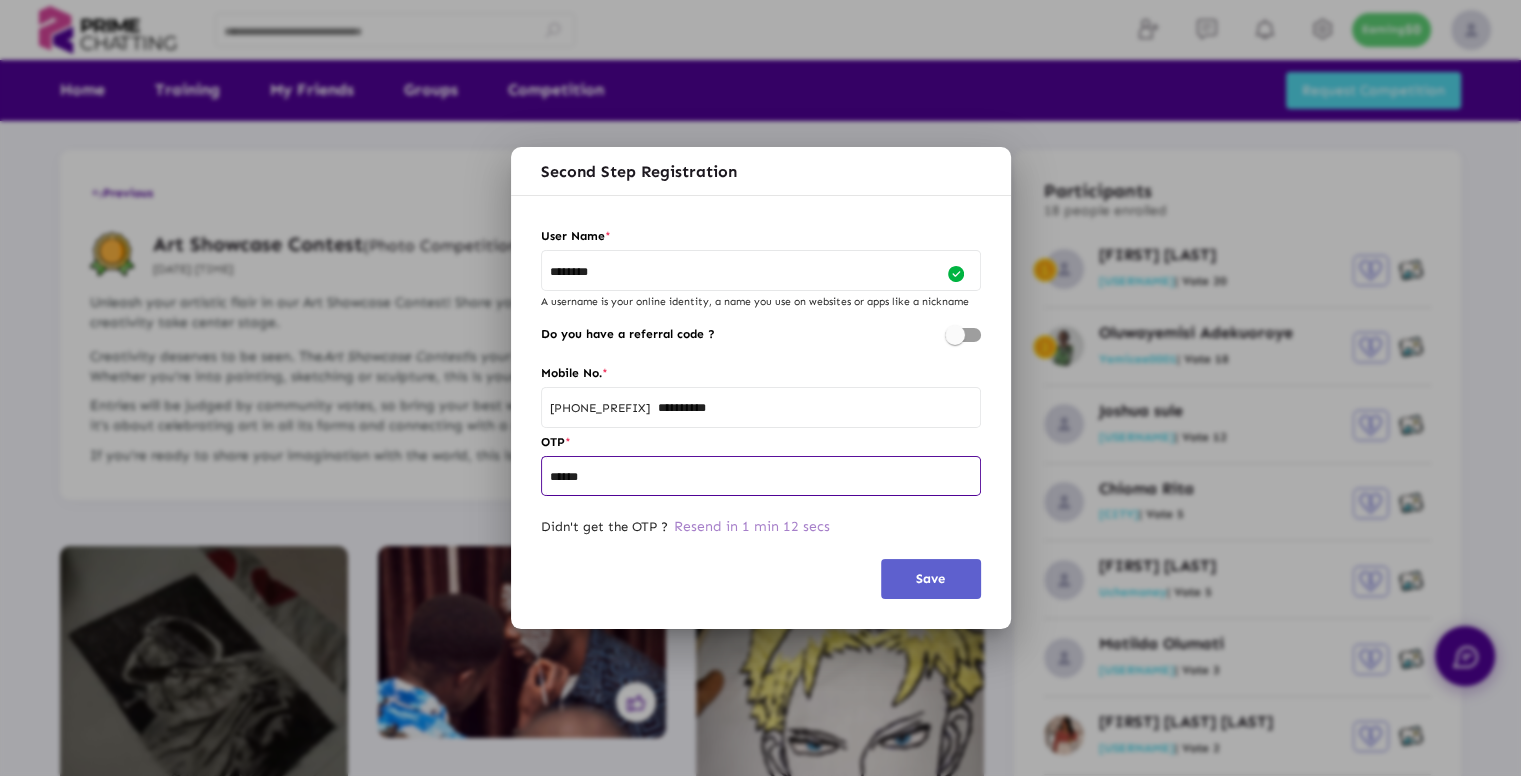 type on "******" 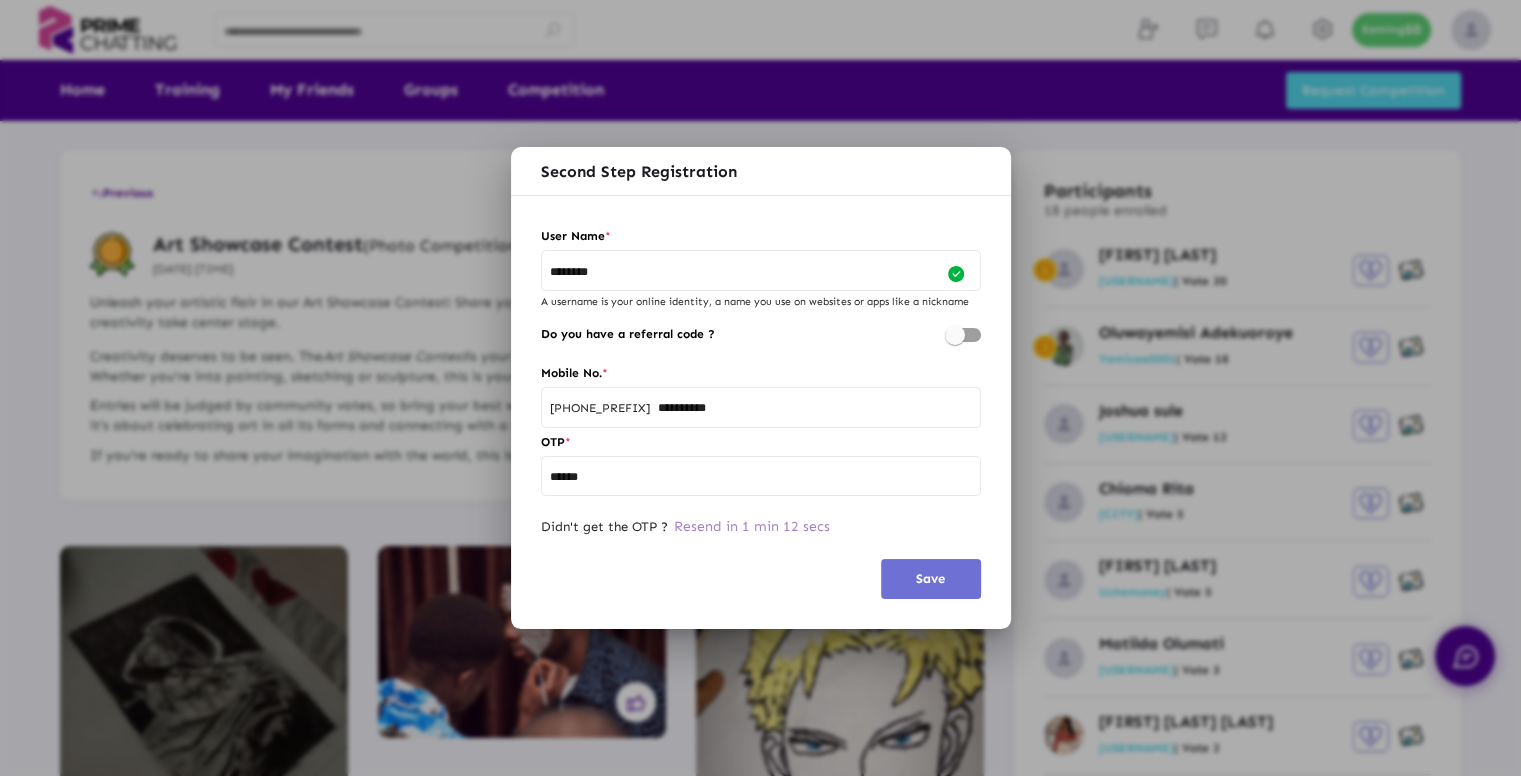 click on "Save" at bounding box center [931, 579] 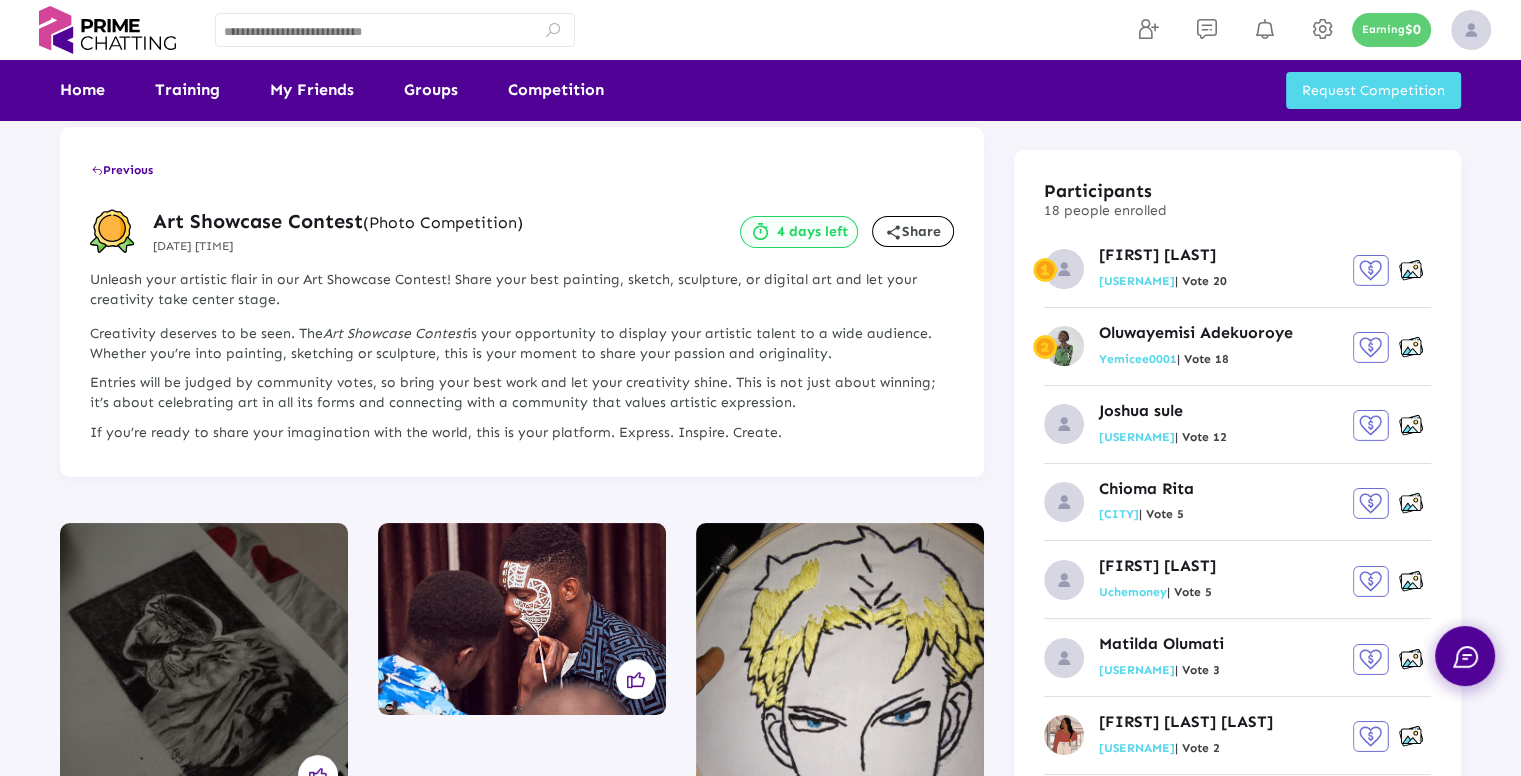 scroll, scrollTop: 0, scrollLeft: 0, axis: both 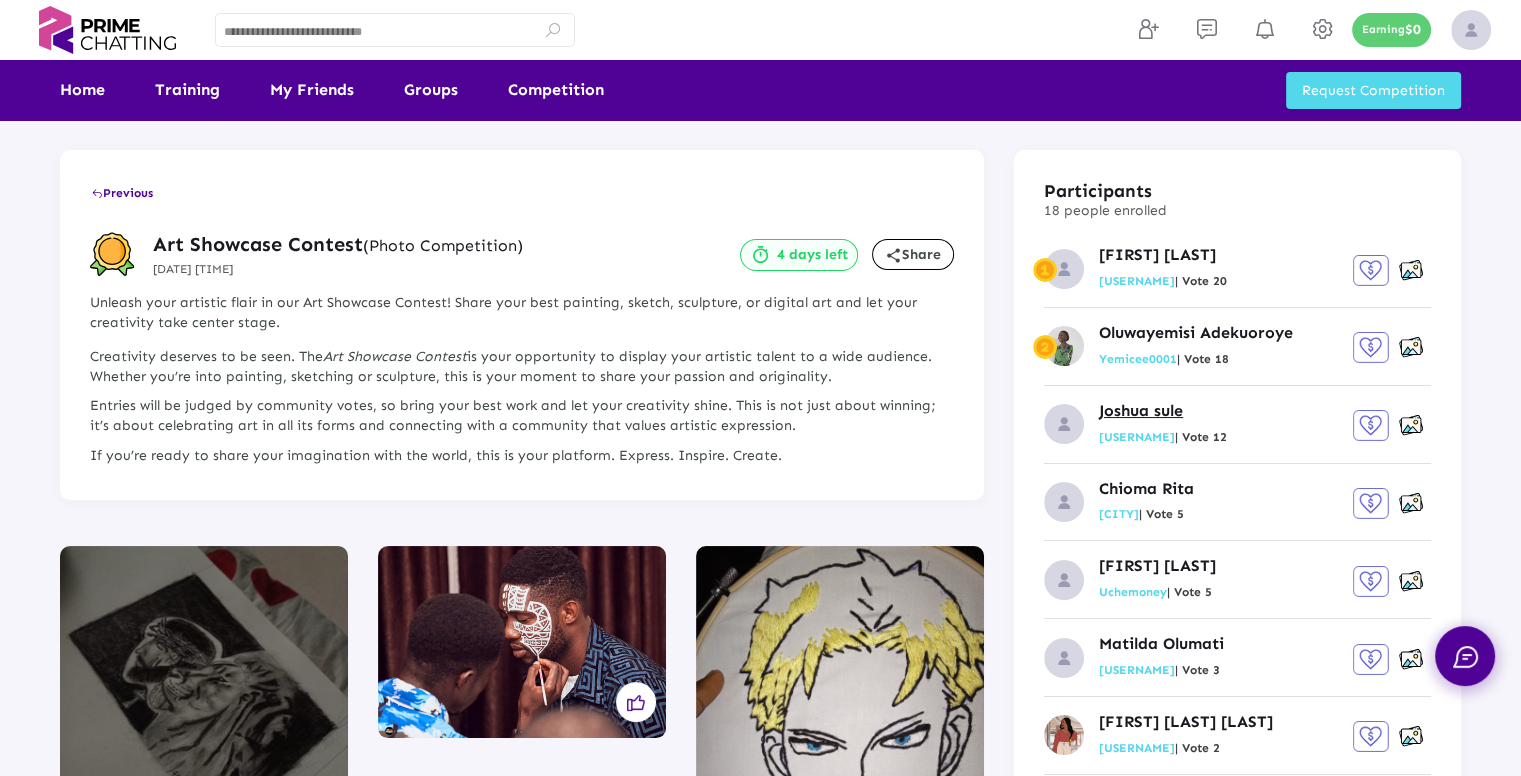 click on "Joshua sule" 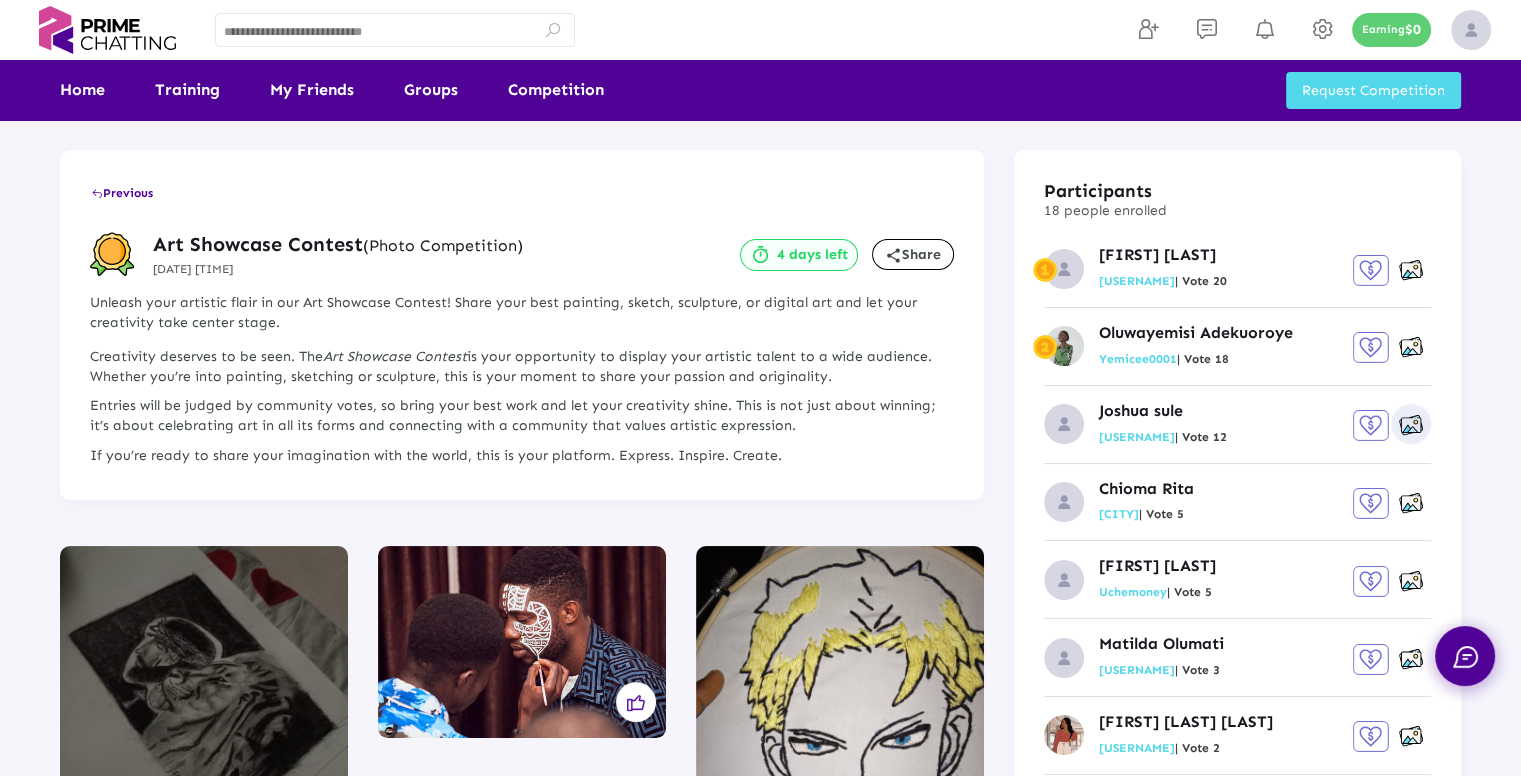 click 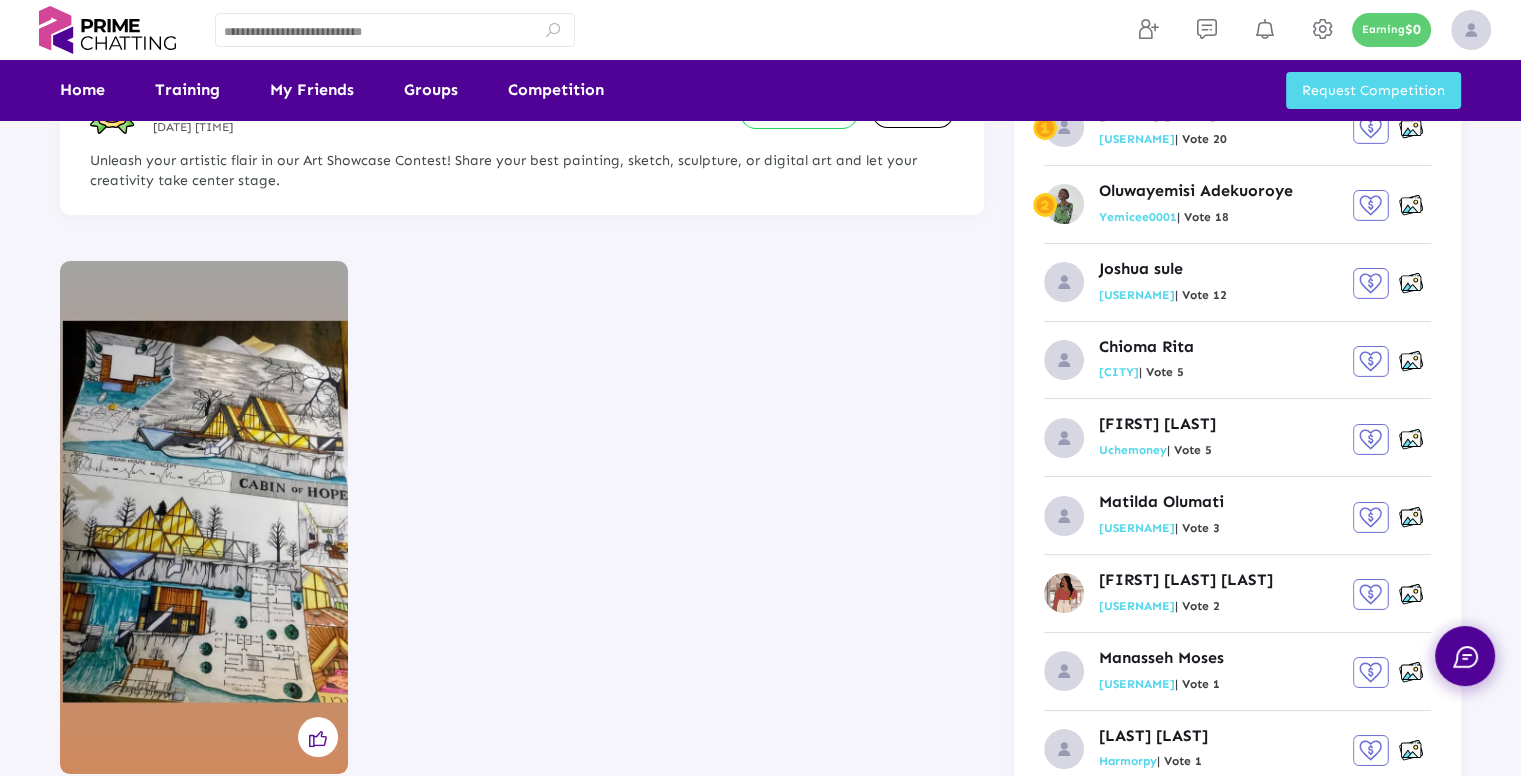 scroll, scrollTop: 0, scrollLeft: 0, axis: both 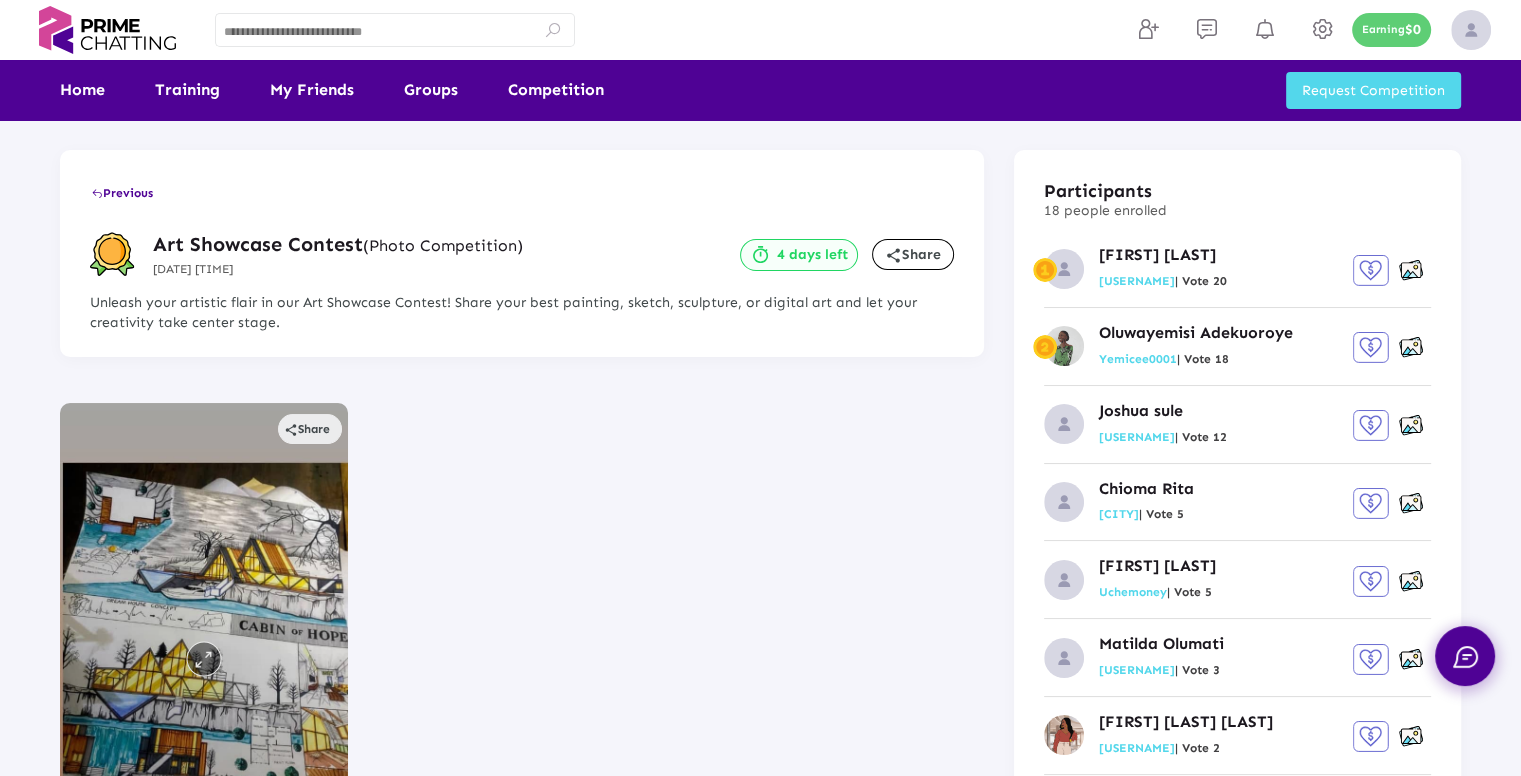 click on "share  Share" 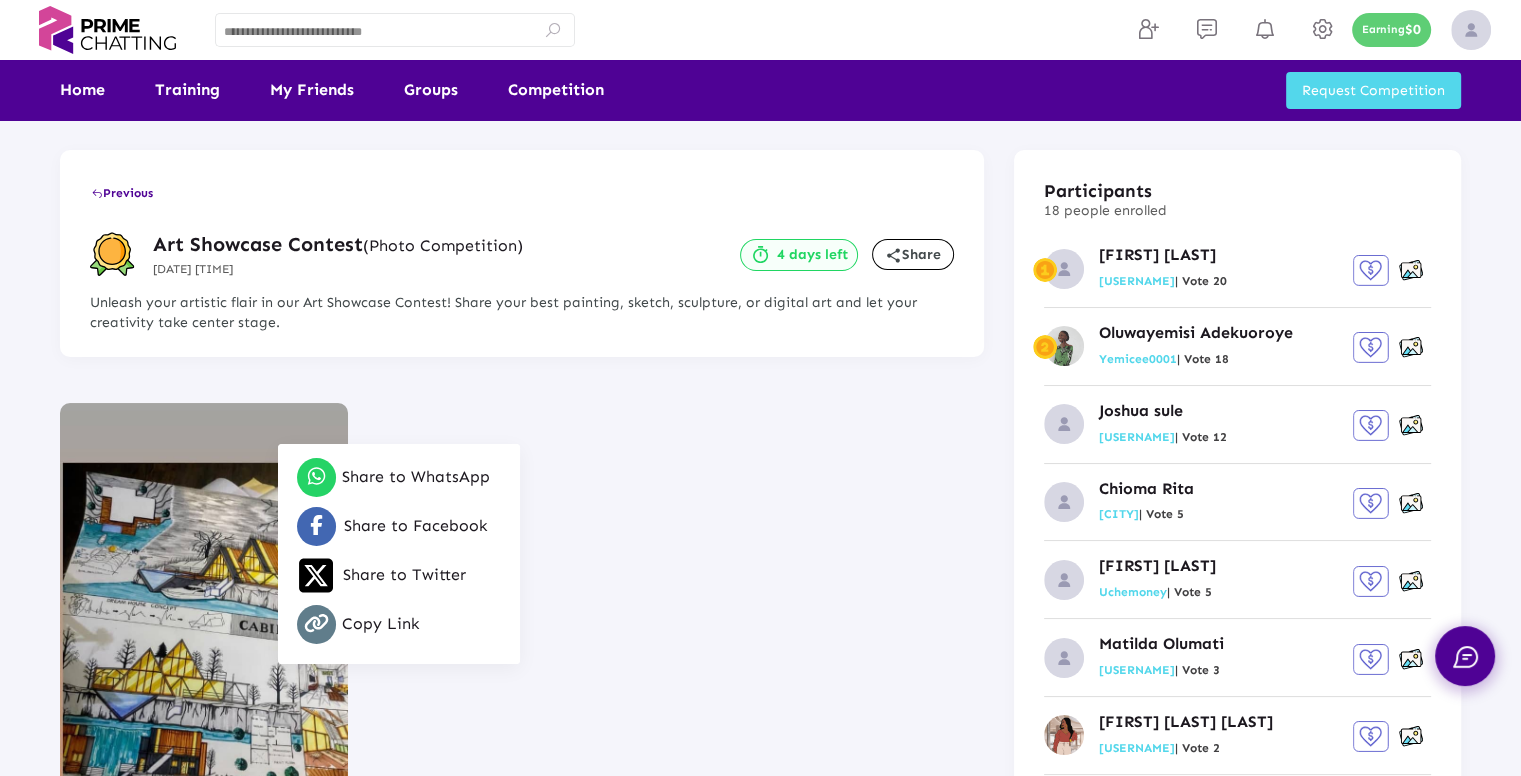 click at bounding box center (760, 388) 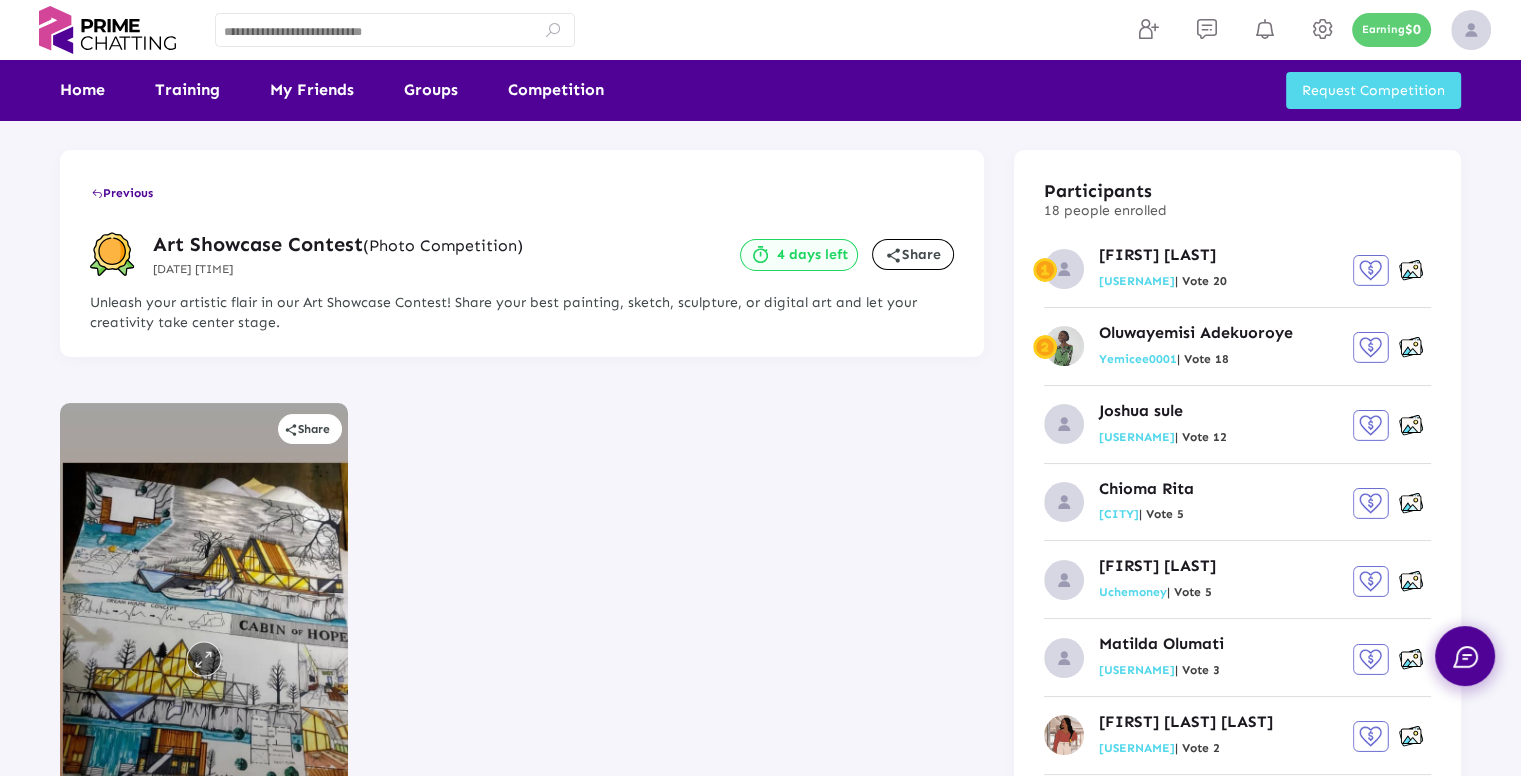 click 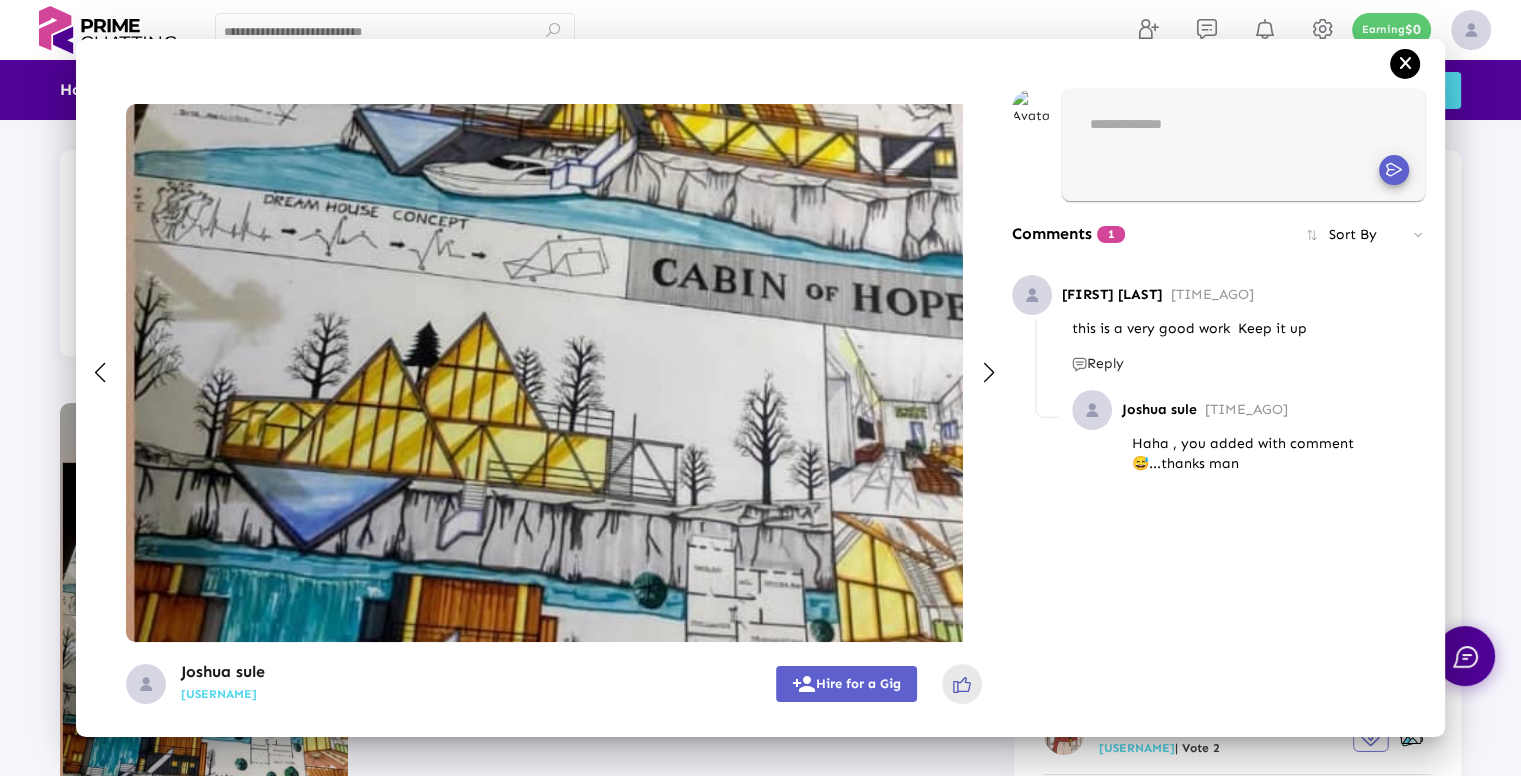 click 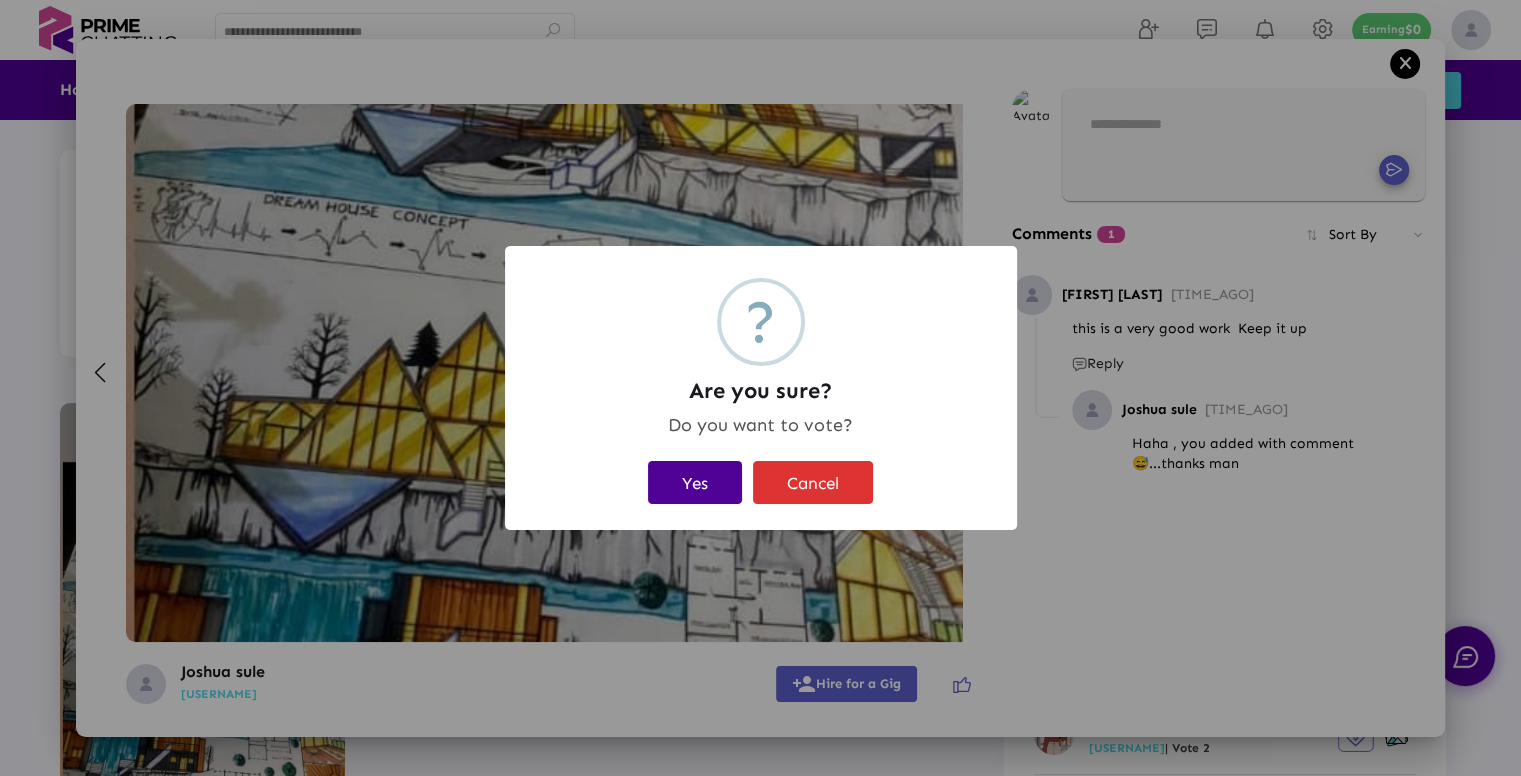 click on "Yes" at bounding box center (695, 482) 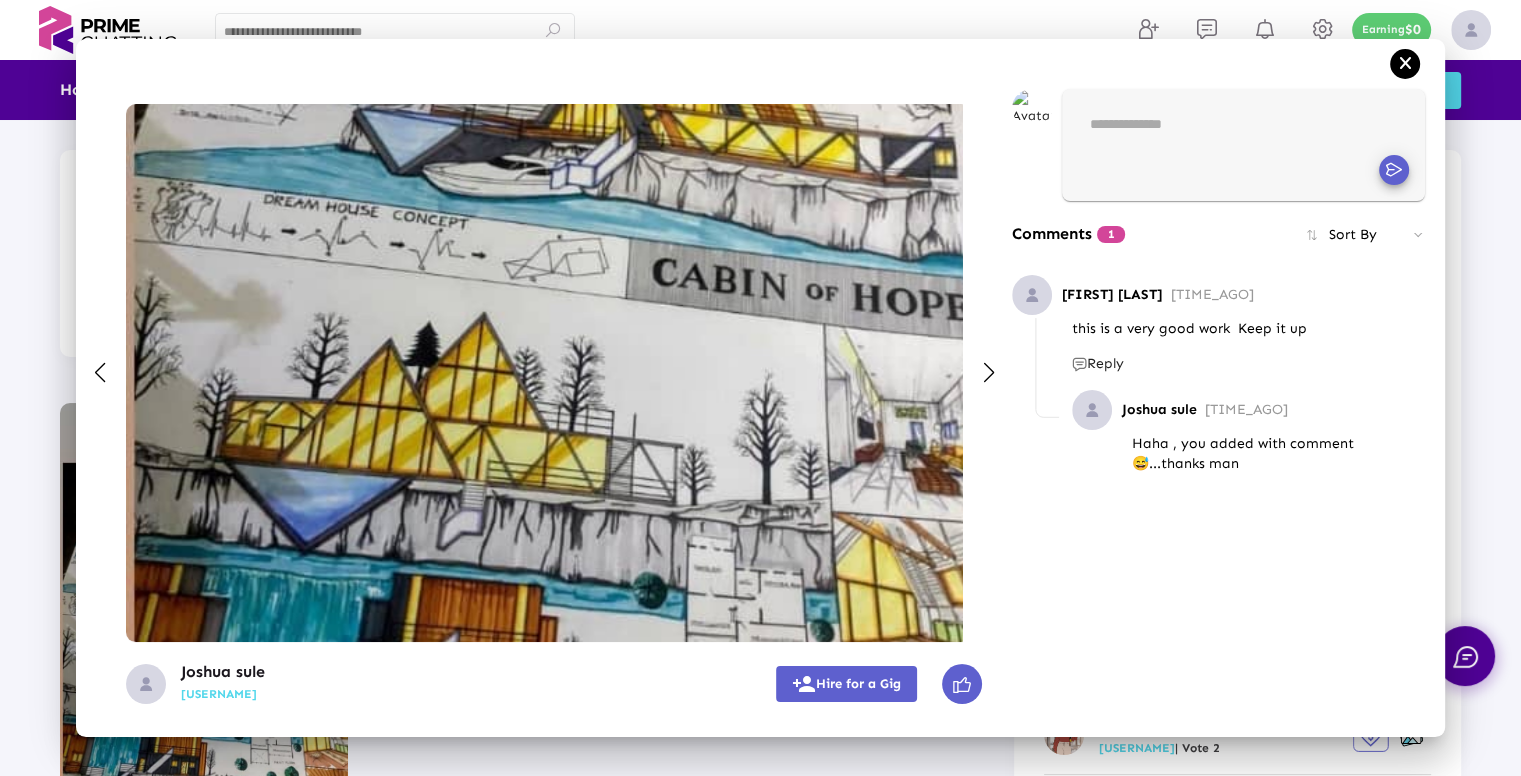 click on "**********" at bounding box center [1243, 130] 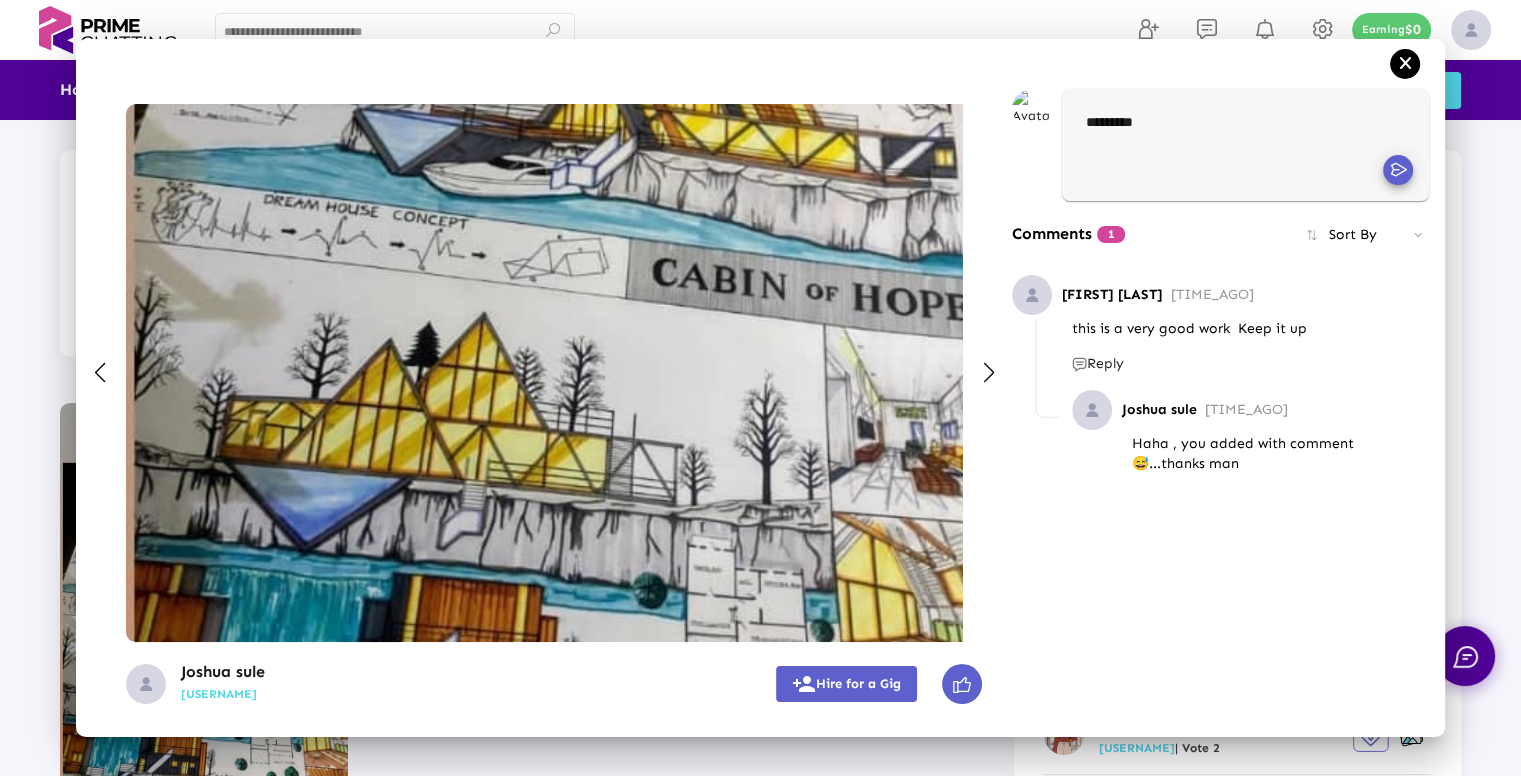click on "*********" at bounding box center [1245, 145] 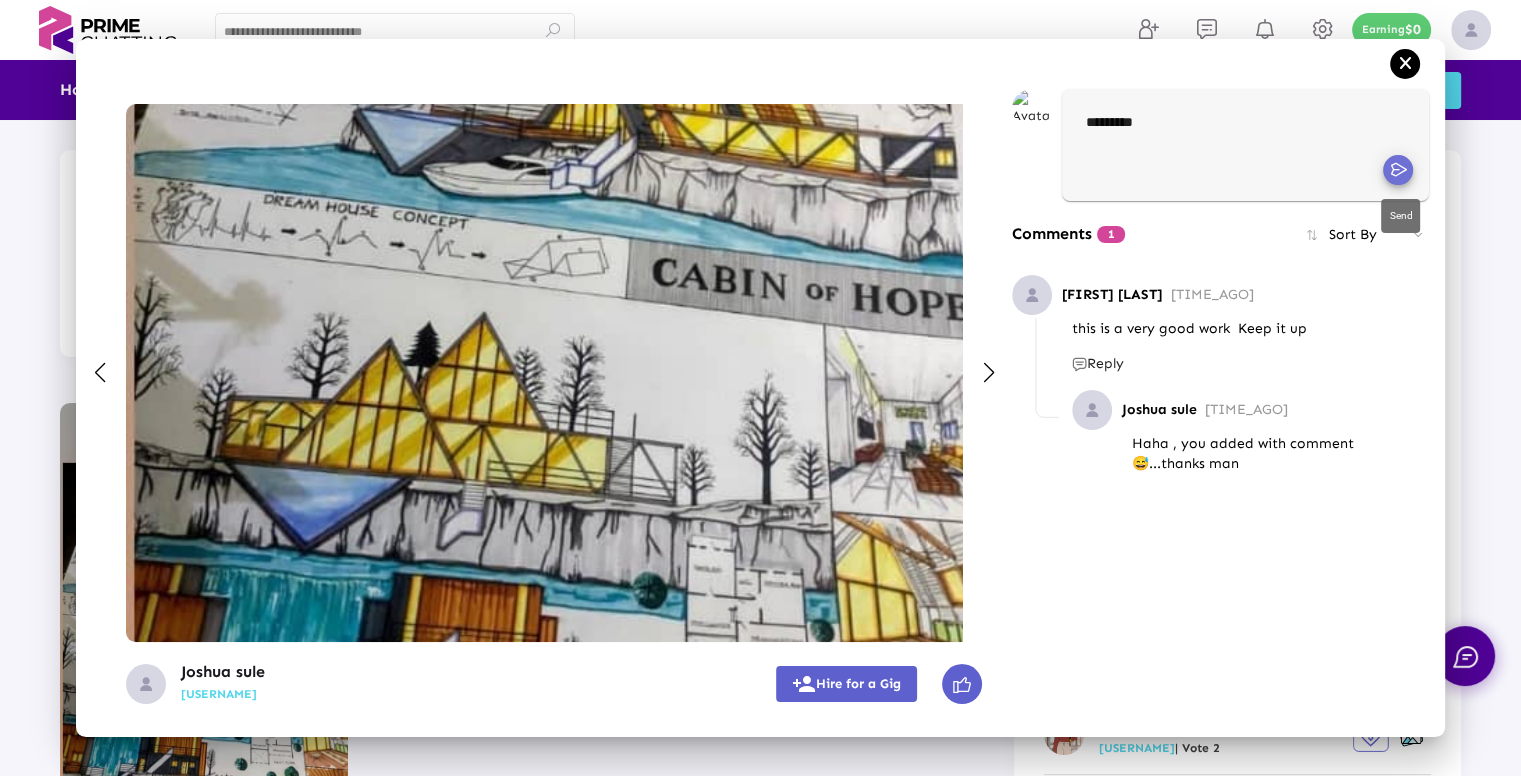 click at bounding box center [1398, 170] 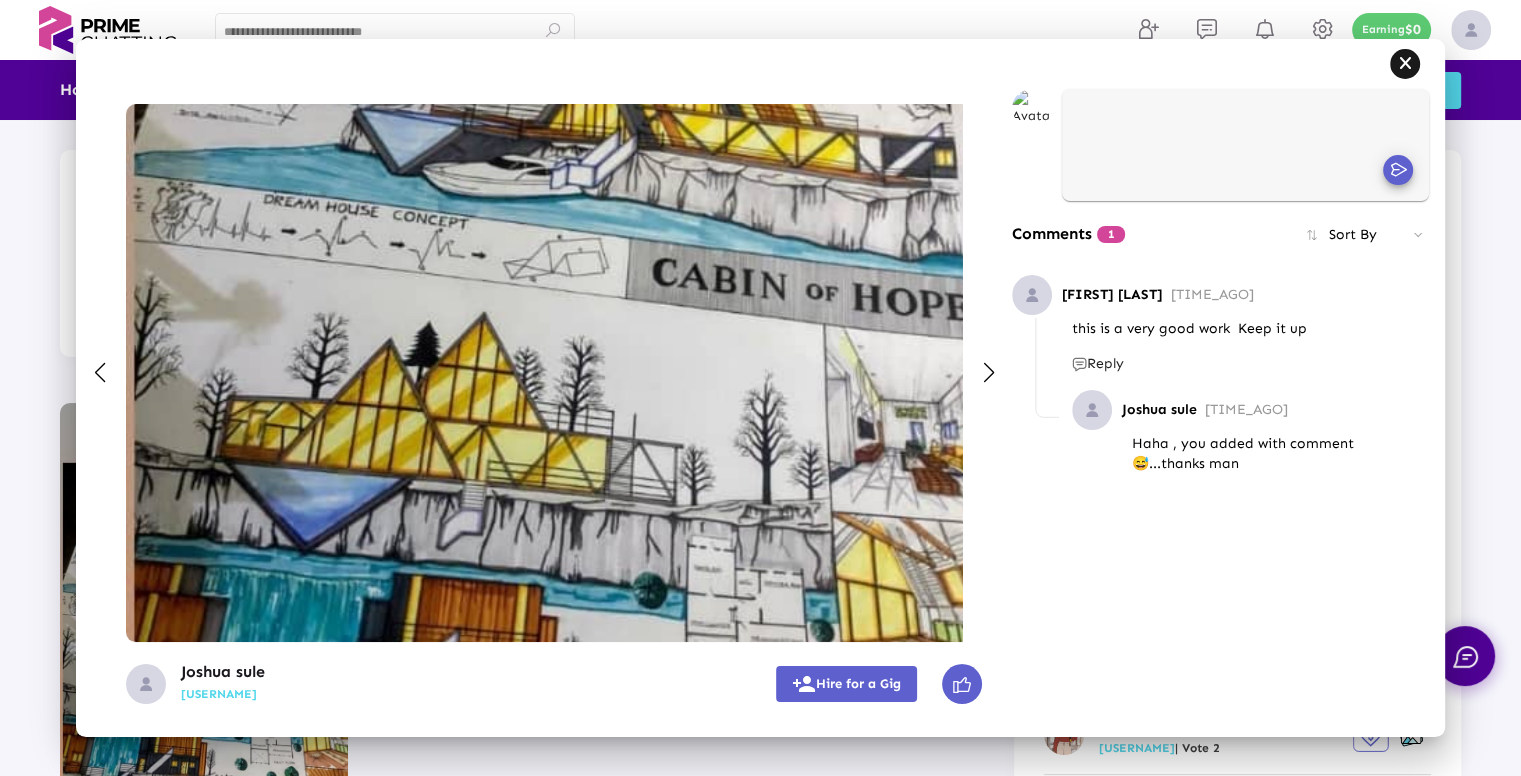 click at bounding box center [1405, 63] 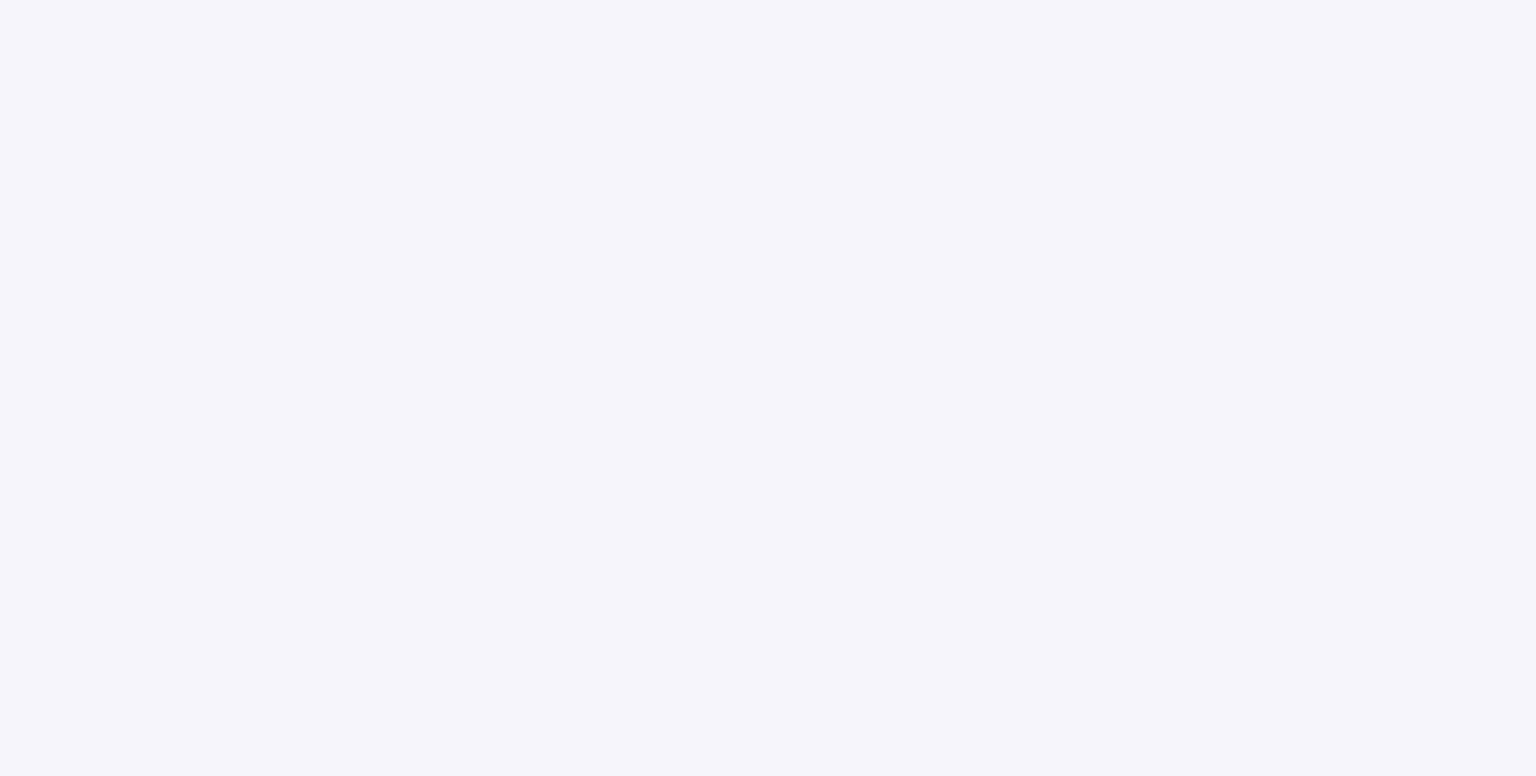 scroll, scrollTop: 0, scrollLeft: 0, axis: both 